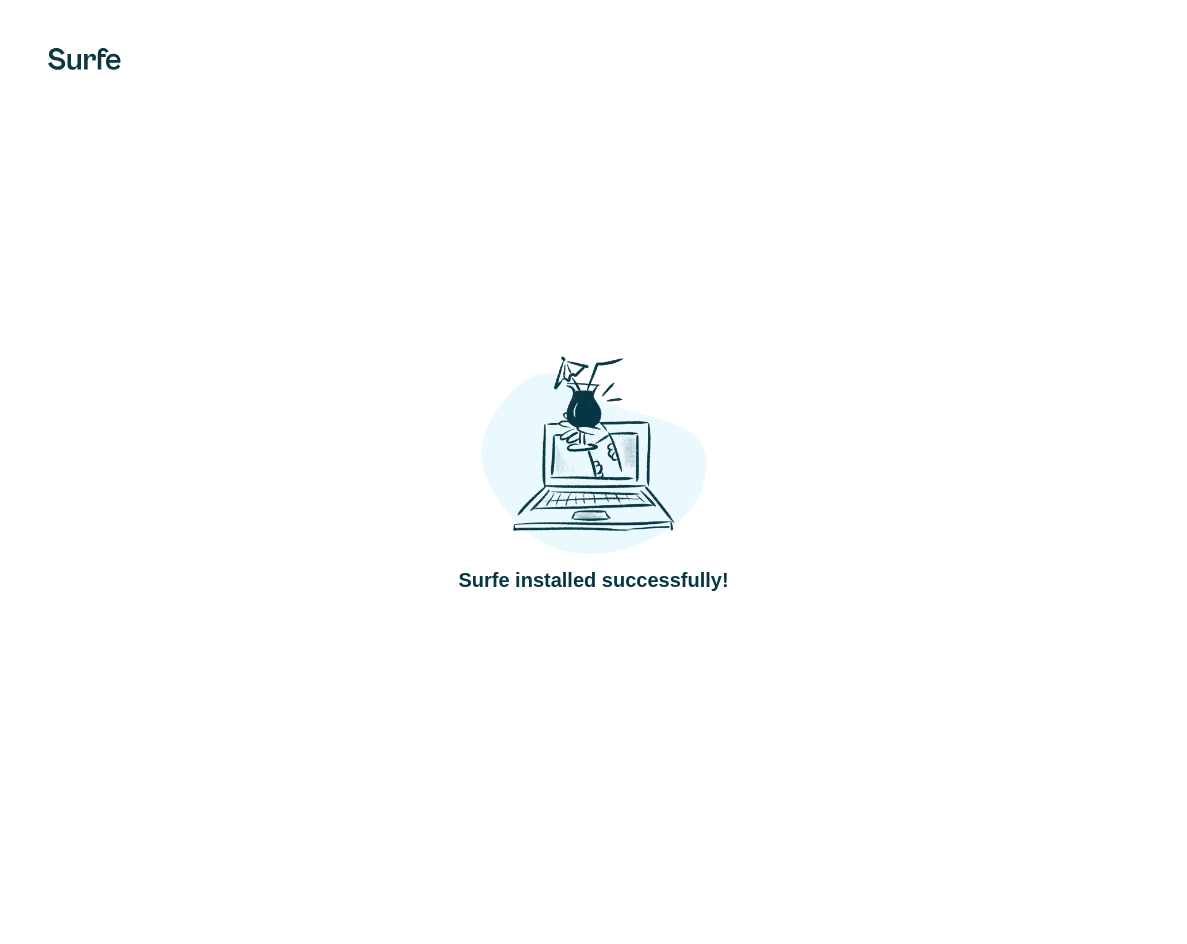 scroll, scrollTop: 0, scrollLeft: 0, axis: both 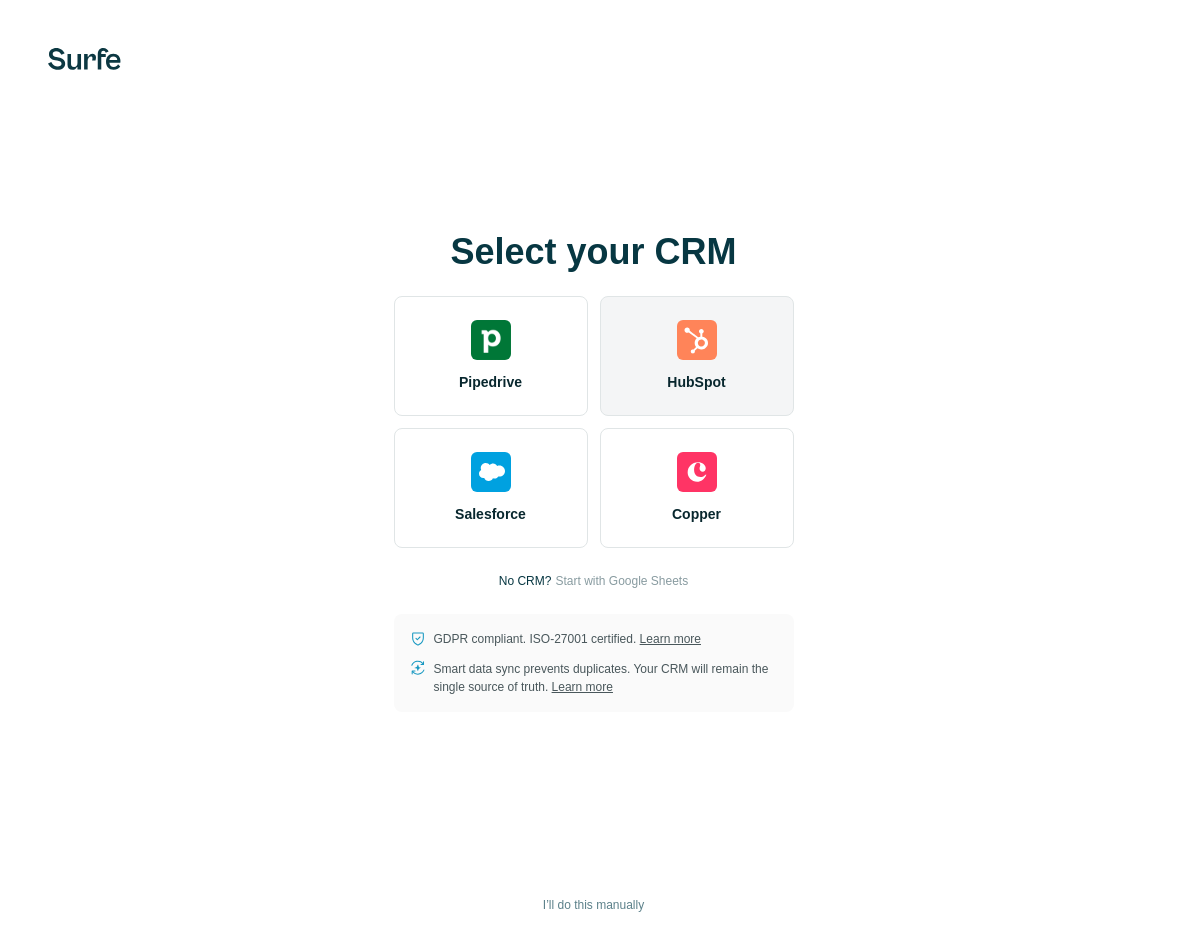 click on "HubSpot" at bounding box center (697, 356) 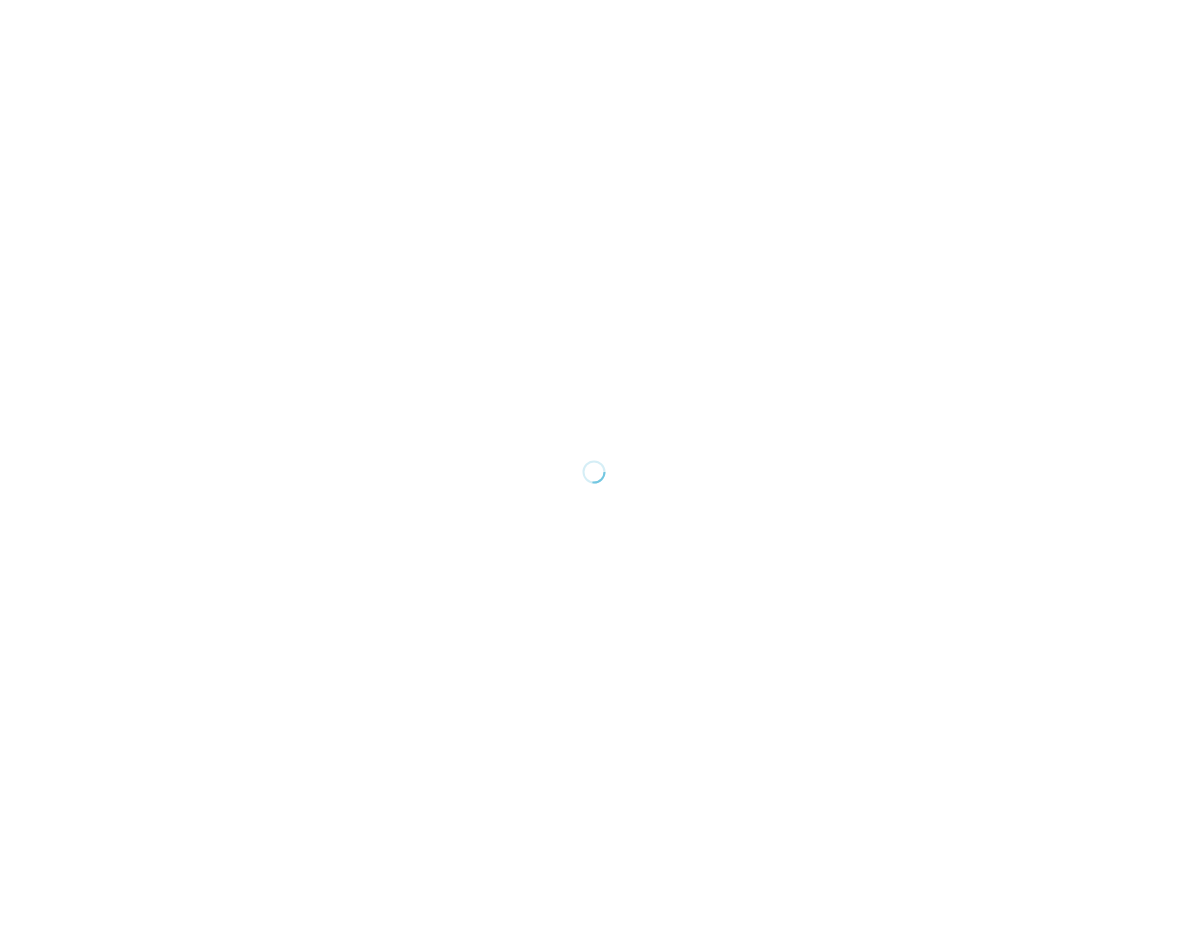 scroll, scrollTop: 0, scrollLeft: 0, axis: both 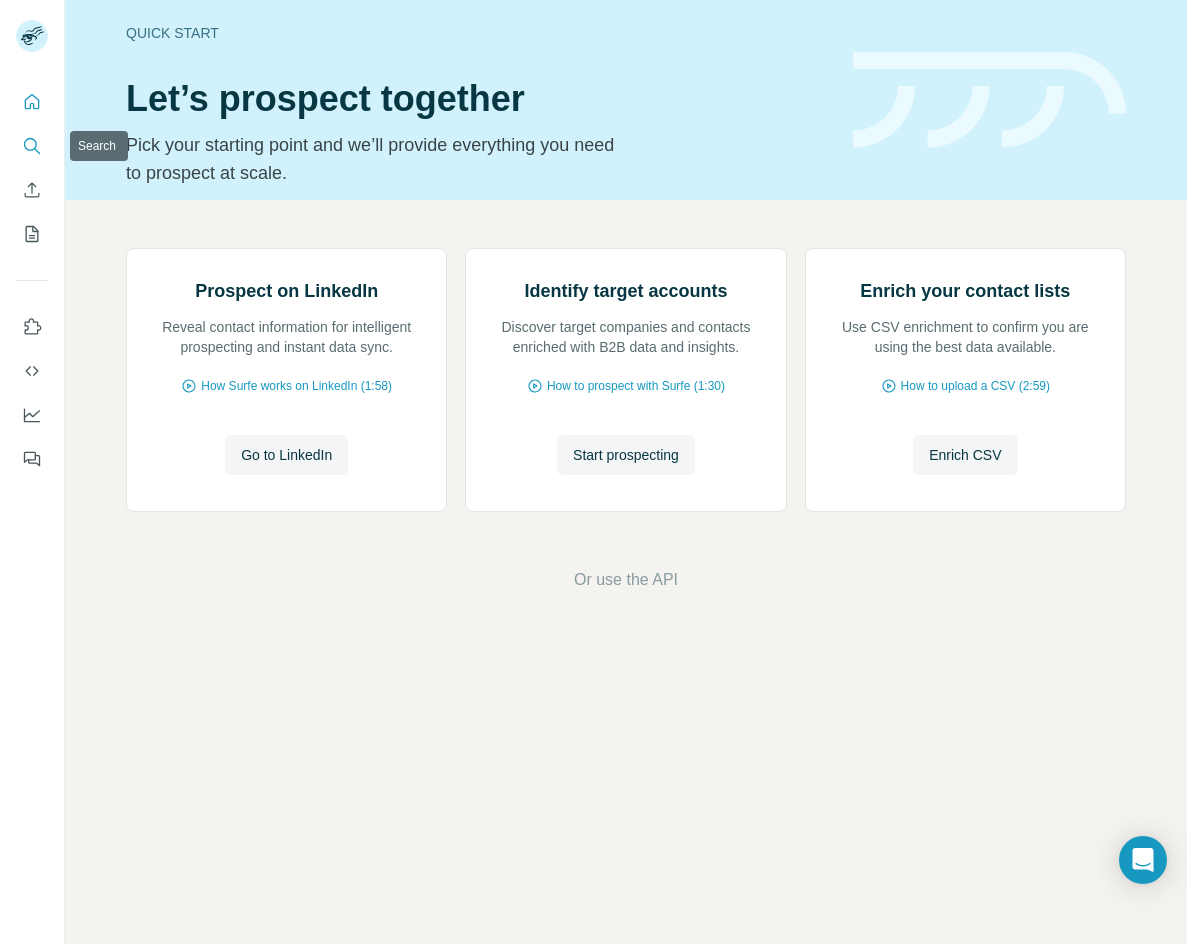 click 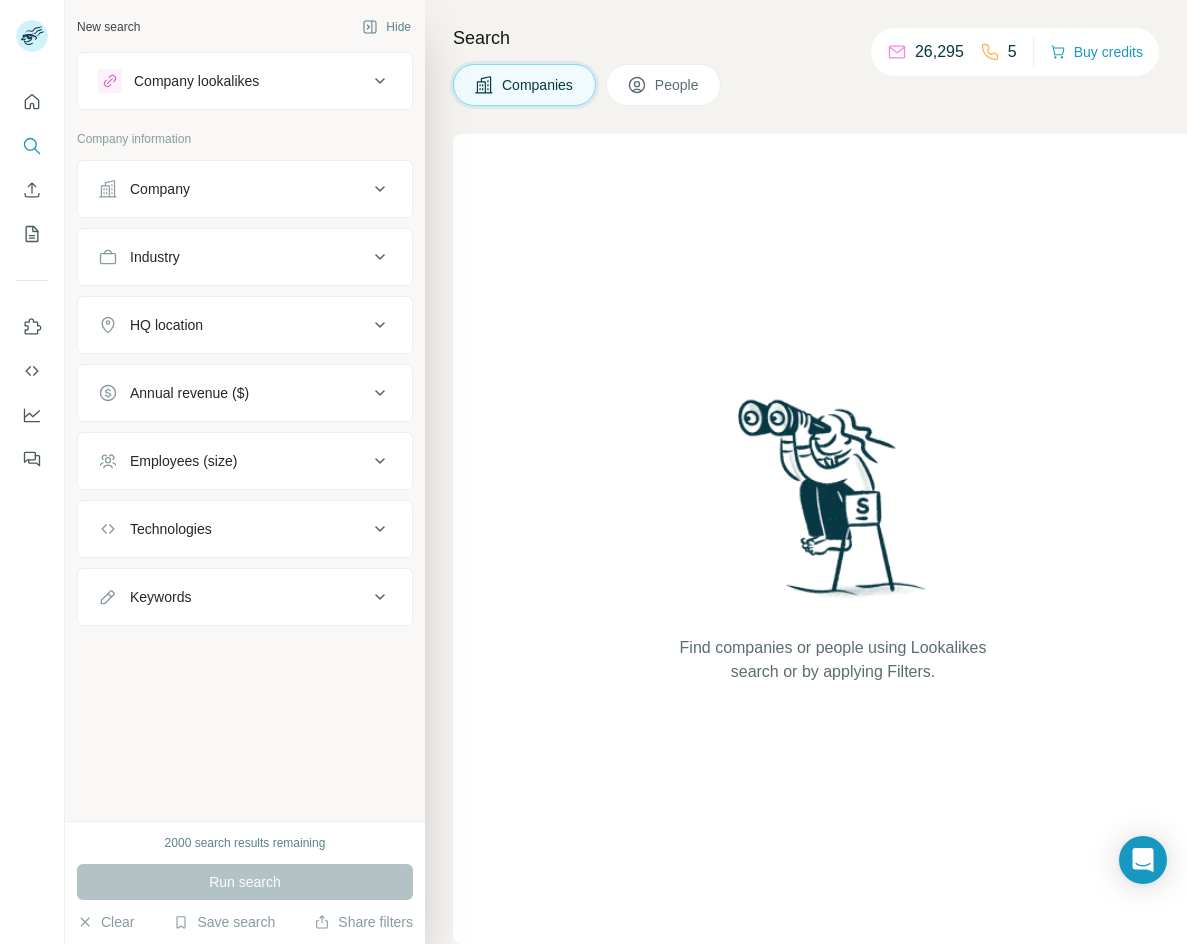 click on "Company lookalikes" at bounding box center [233, 81] 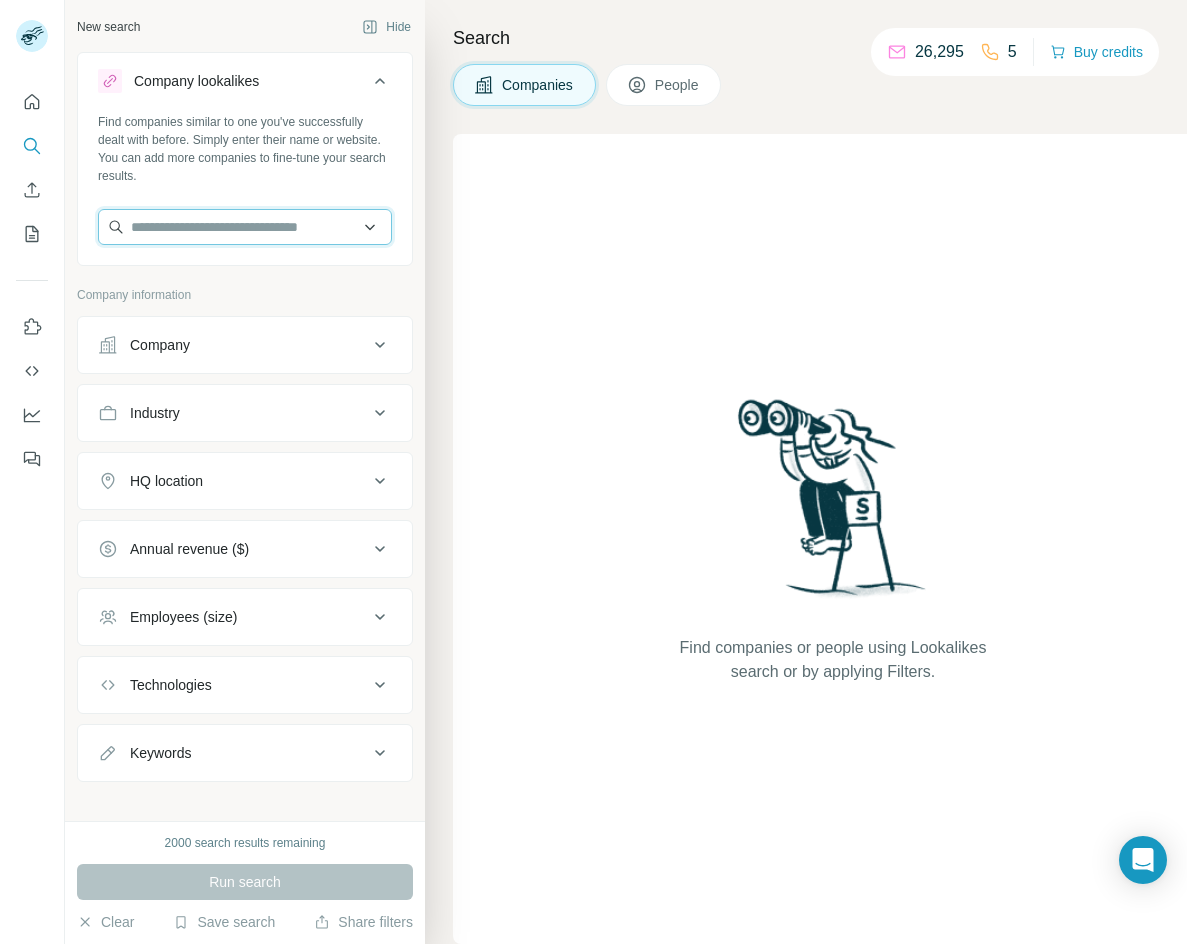 drag, startPoint x: 297, startPoint y: 221, endPoint x: 331, endPoint y: 220, distance: 34.0147 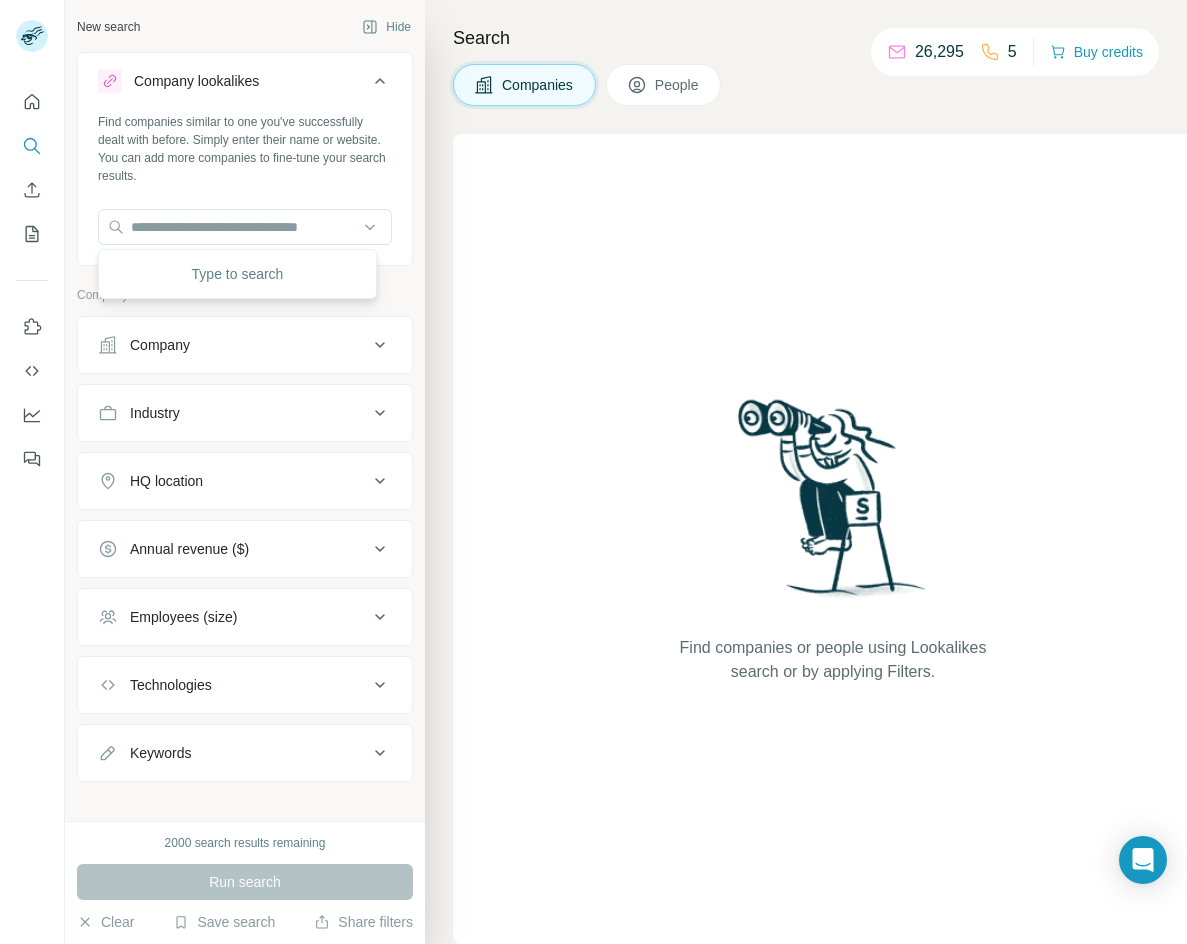 click on "New search Hide Company lookalikes Find companies similar to one you've successfully dealt with before. Simply enter their name or website. You can add more companies to fine-tune your search results. Company information Company Industry HQ location Annual revenue ($) Employees (size) Technologies Keywords" at bounding box center (245, 410) 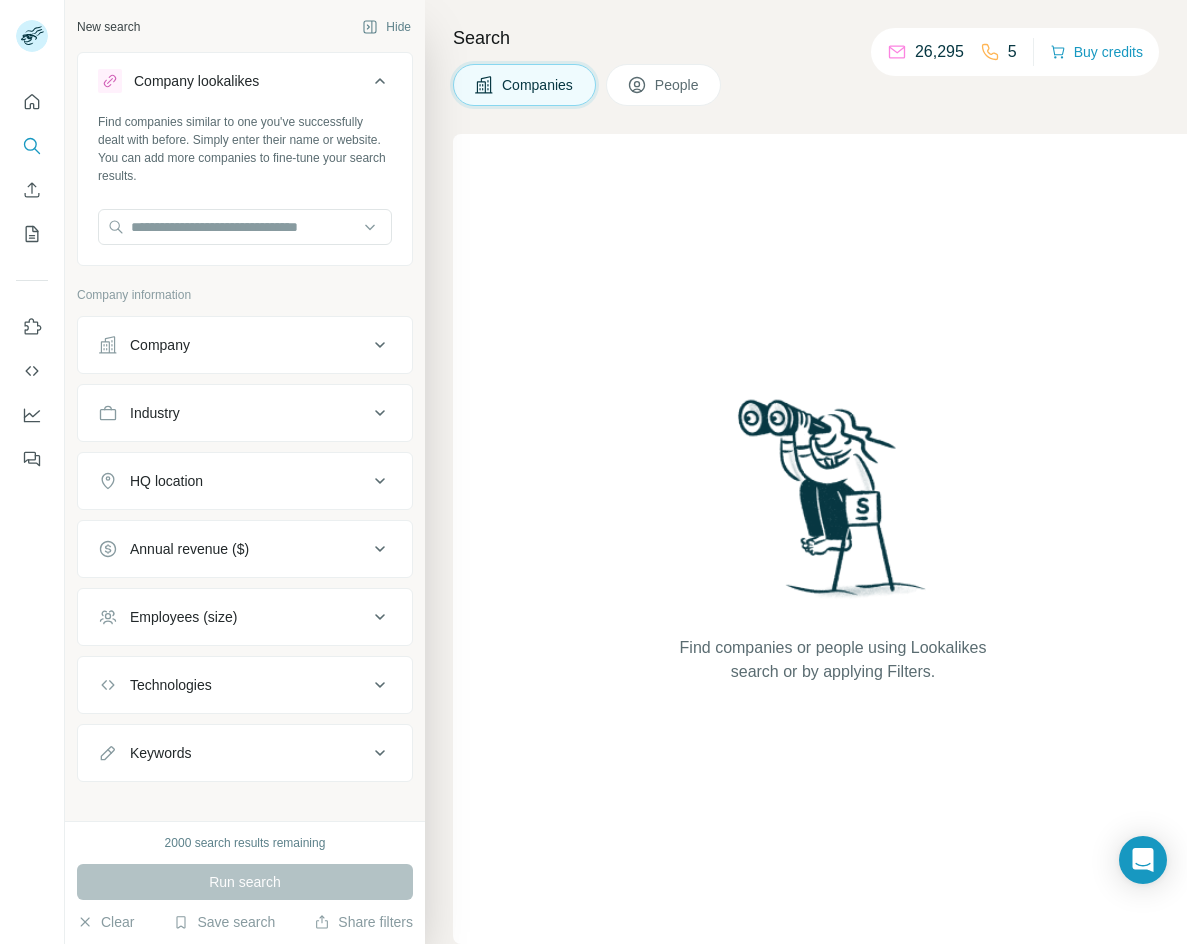 click on "Company" at bounding box center (233, 345) 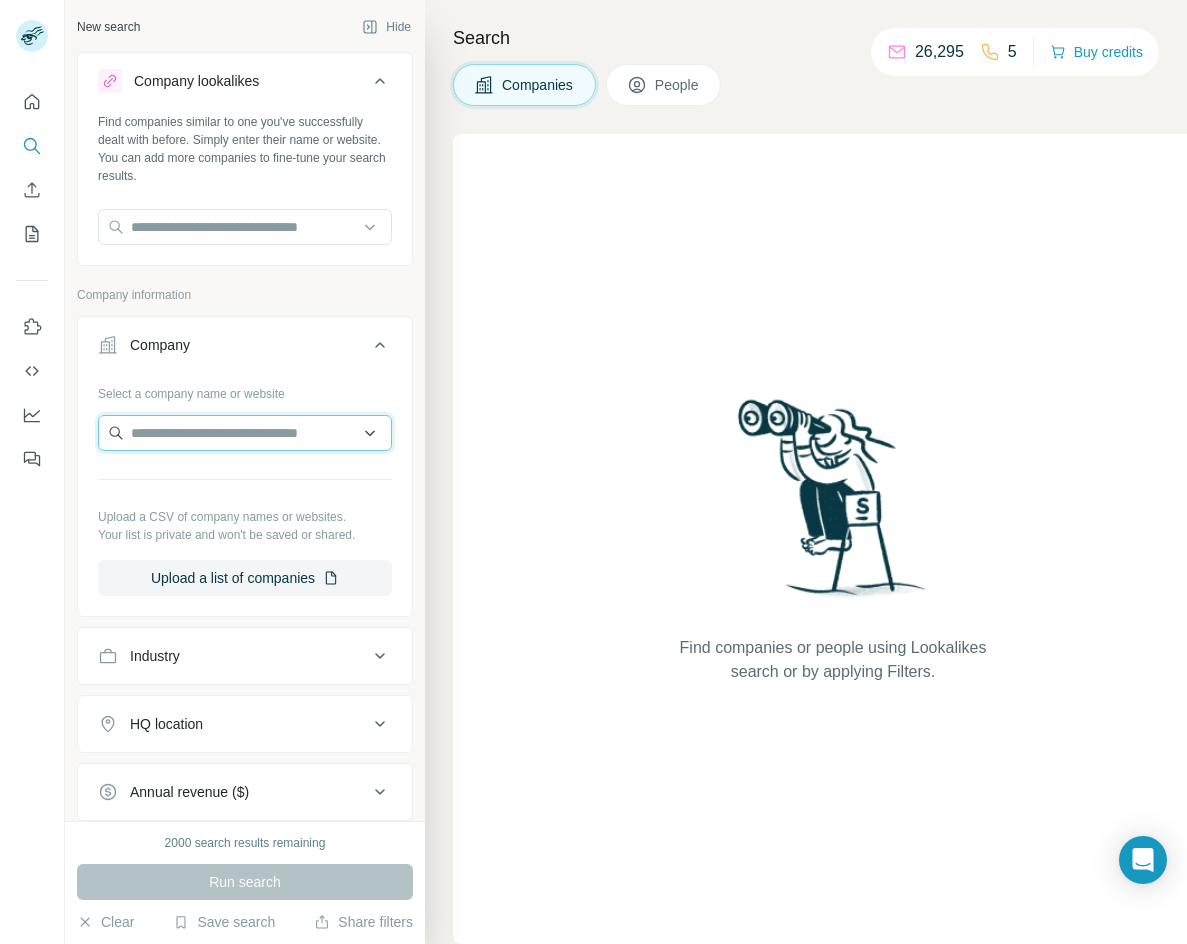 click at bounding box center (245, 433) 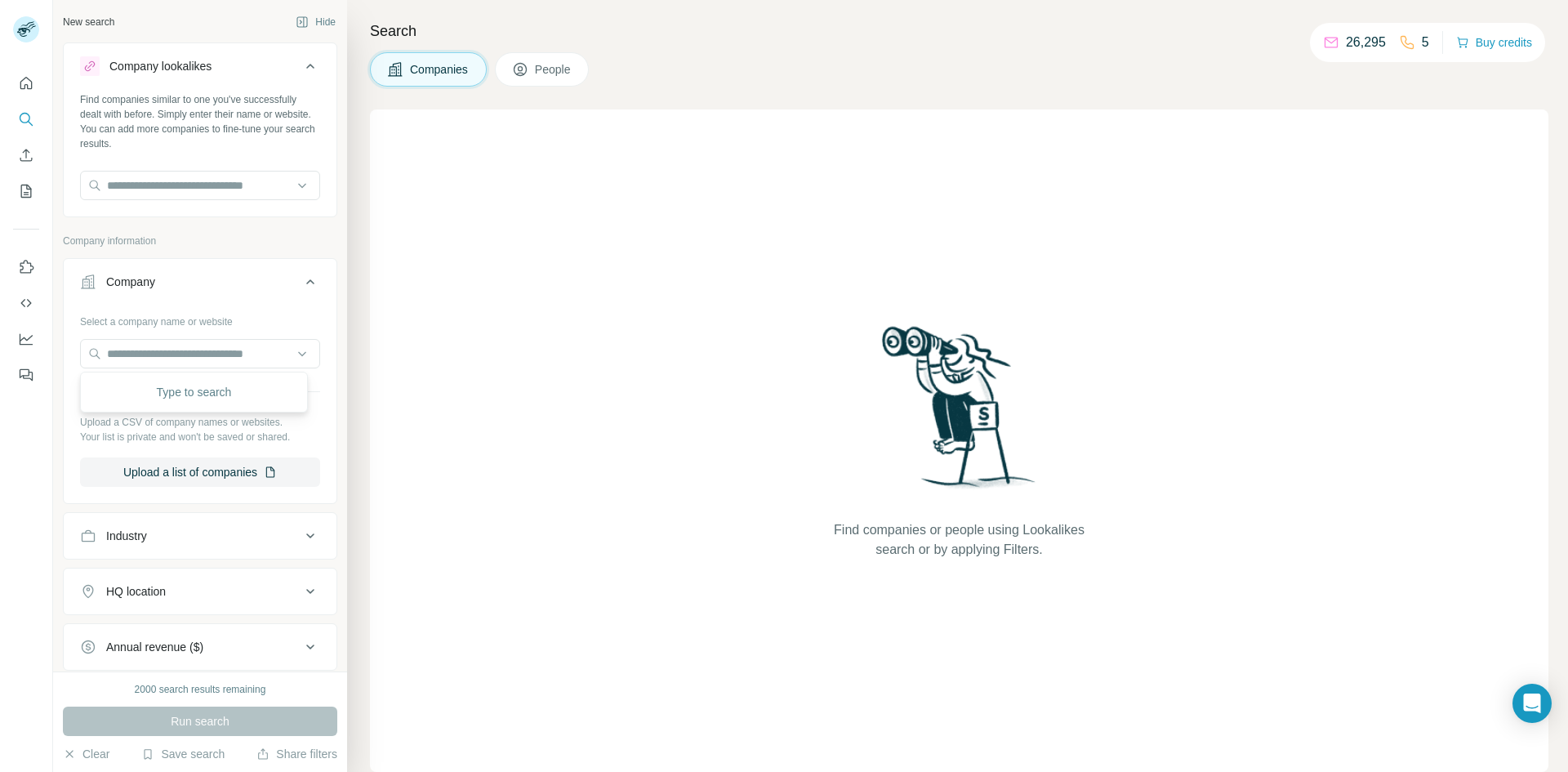 click on "Industry" at bounding box center [200, 536] 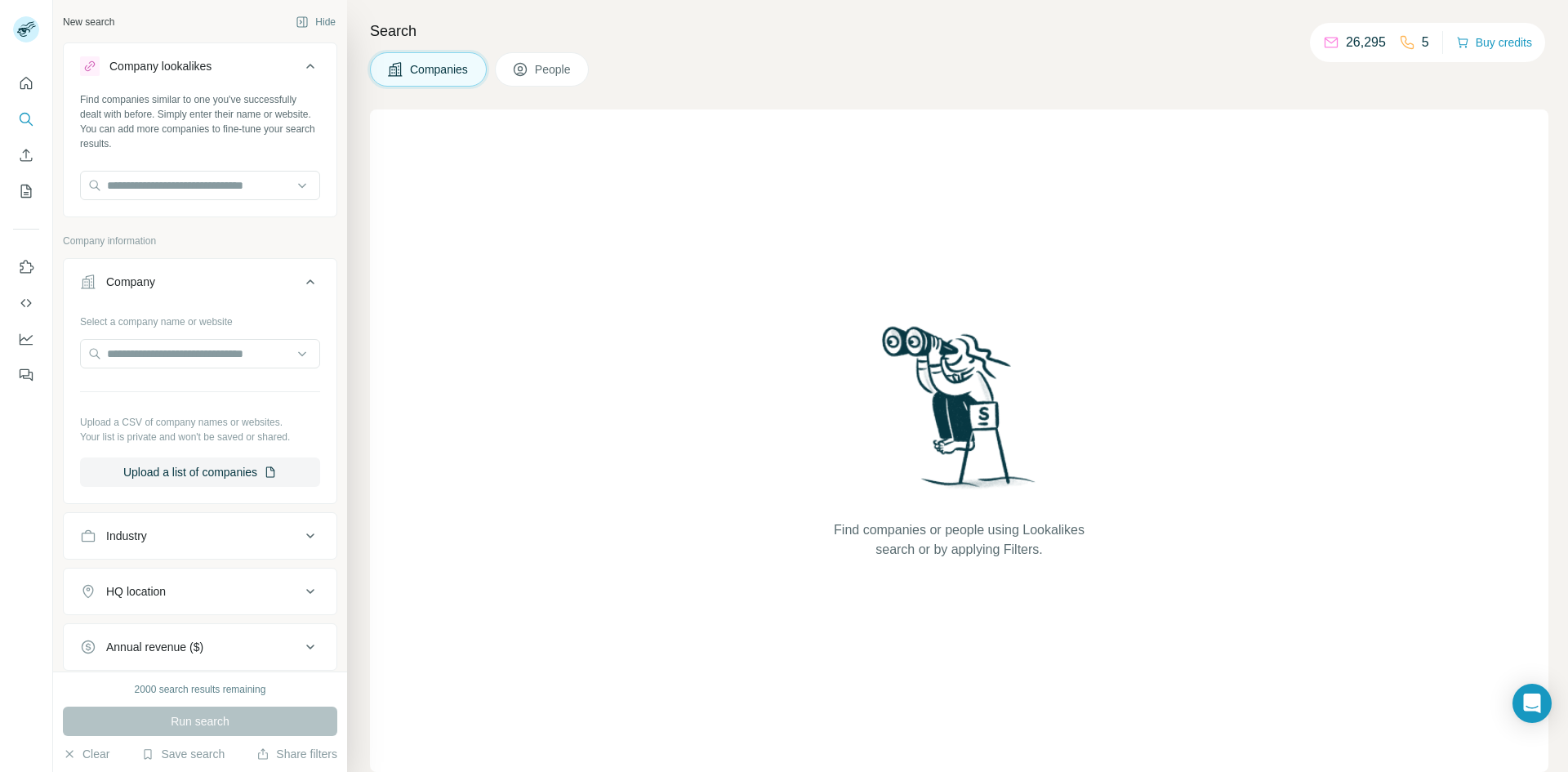 click on "Industry" at bounding box center [190, 536] 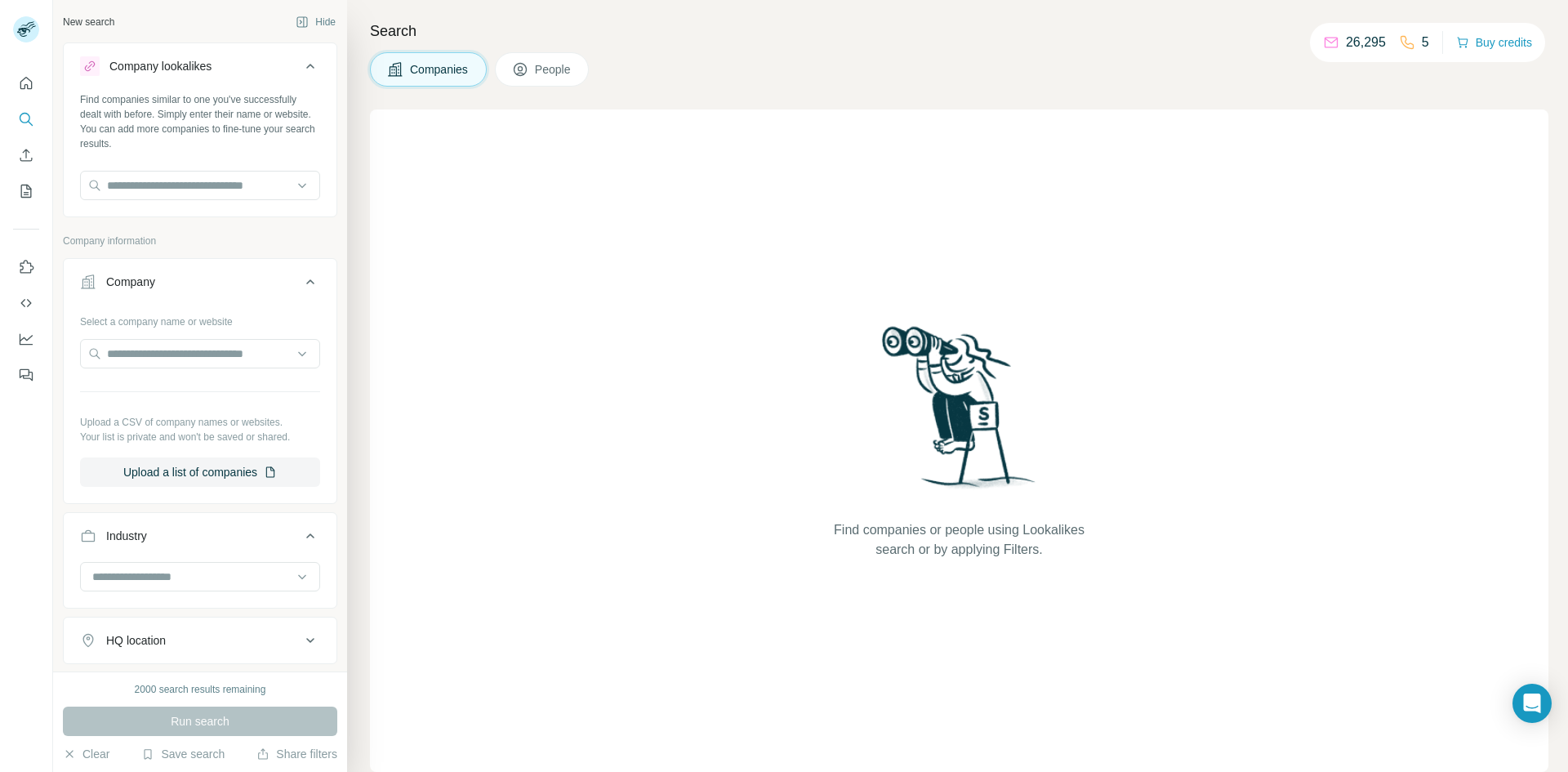 click at bounding box center [191, 577] 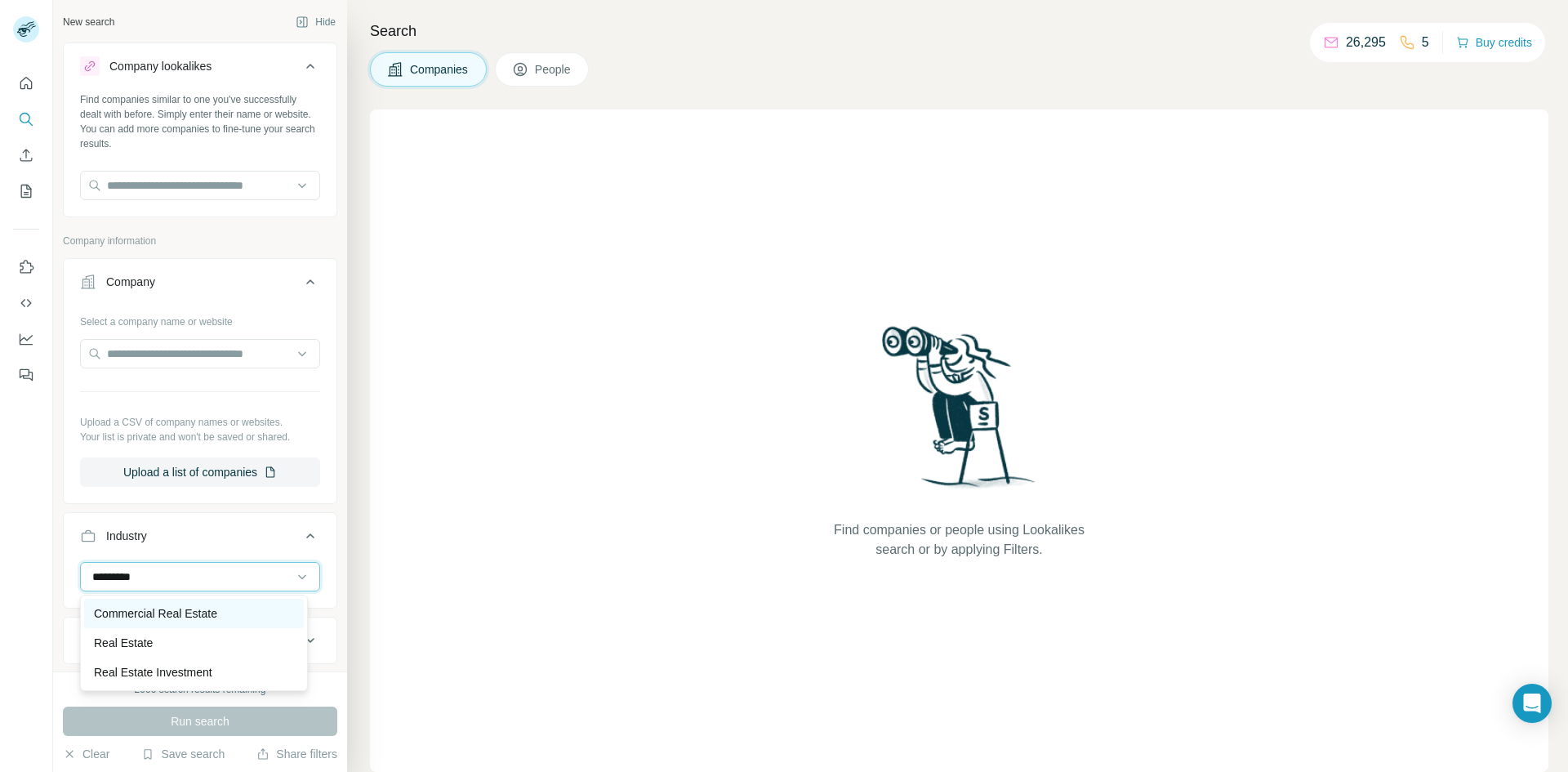 type on "*********" 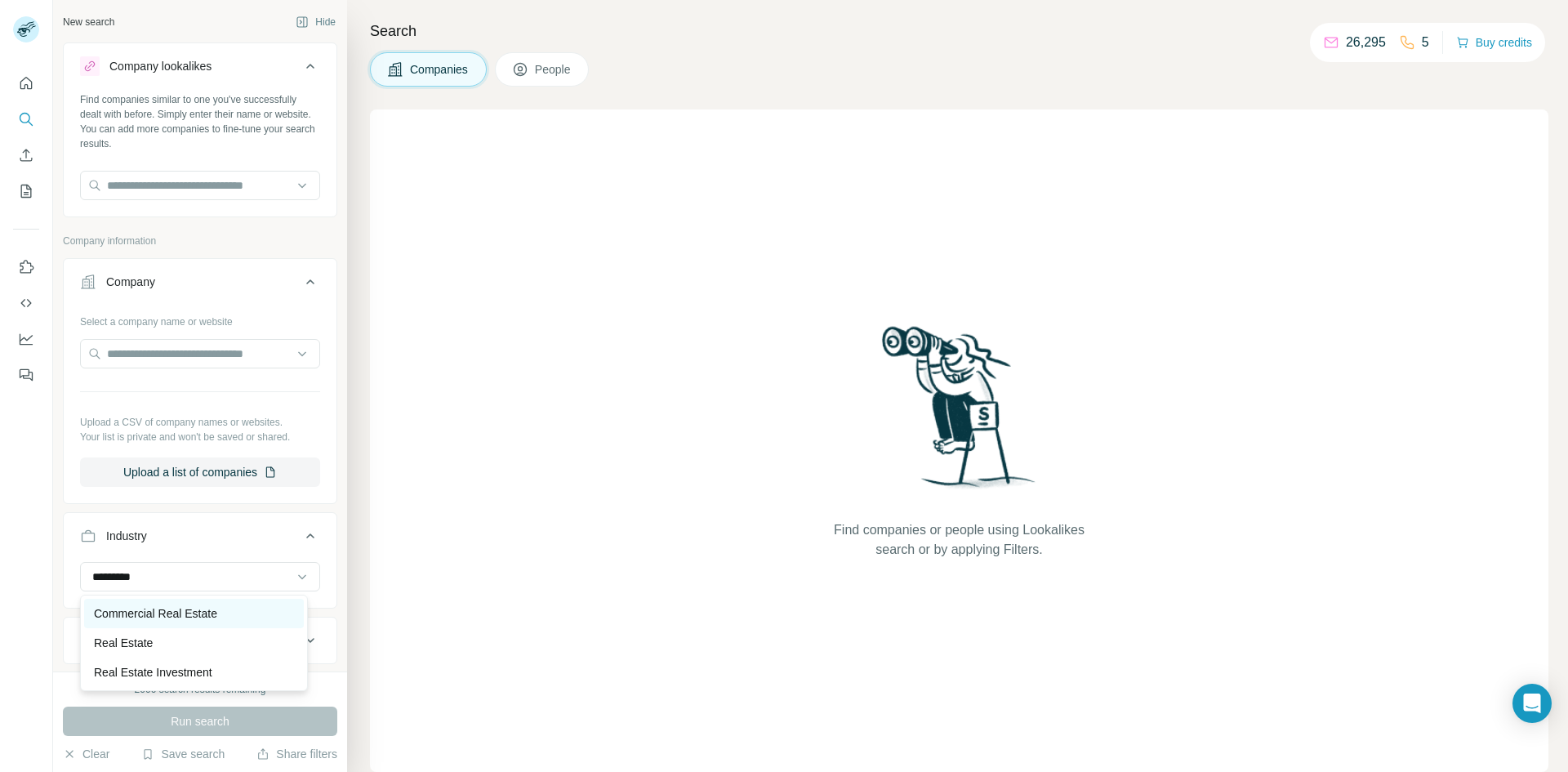 click on "Commercial Real Estate" at bounding box center [155, 614] 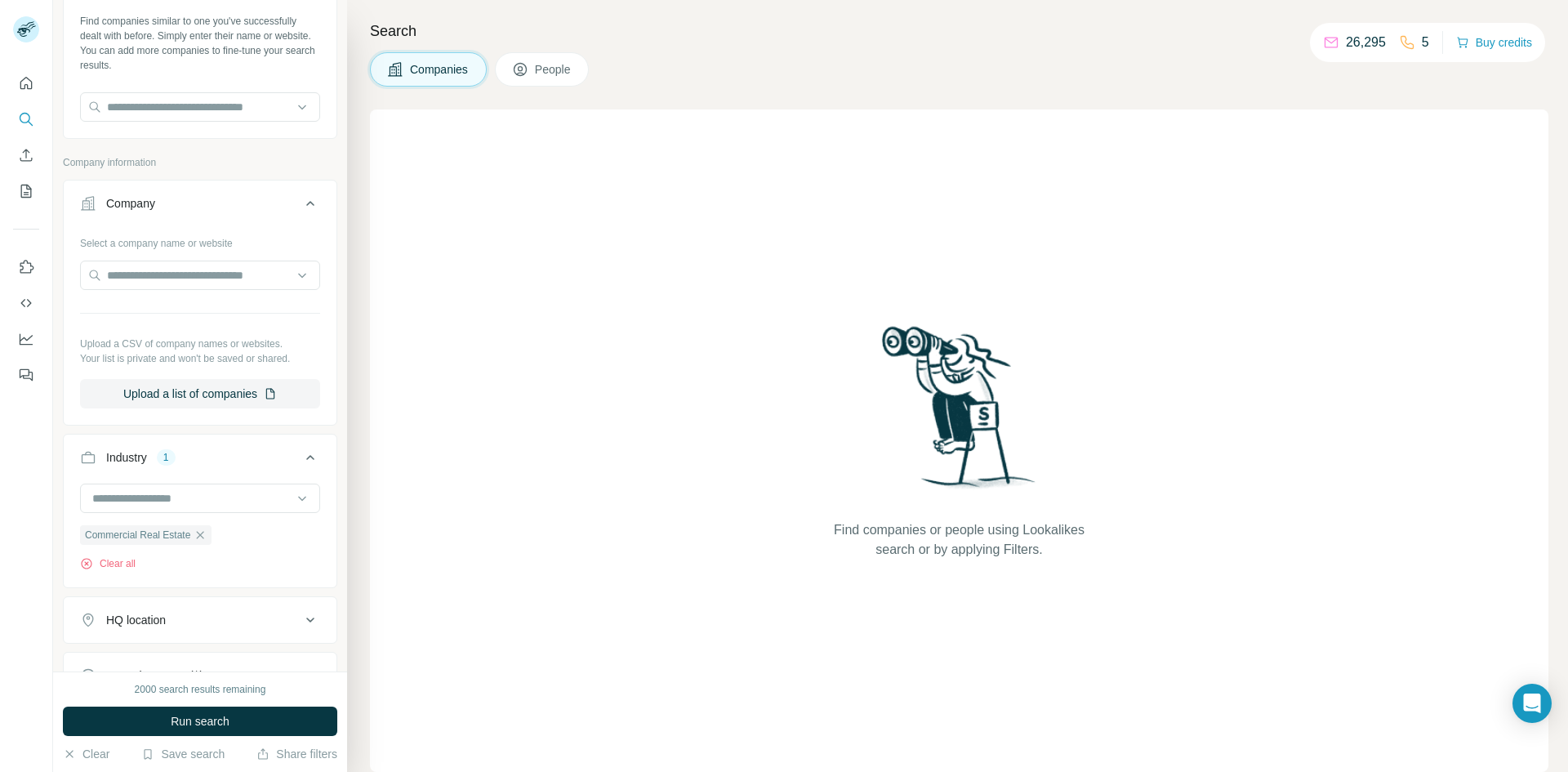 scroll, scrollTop: 245, scrollLeft: 0, axis: vertical 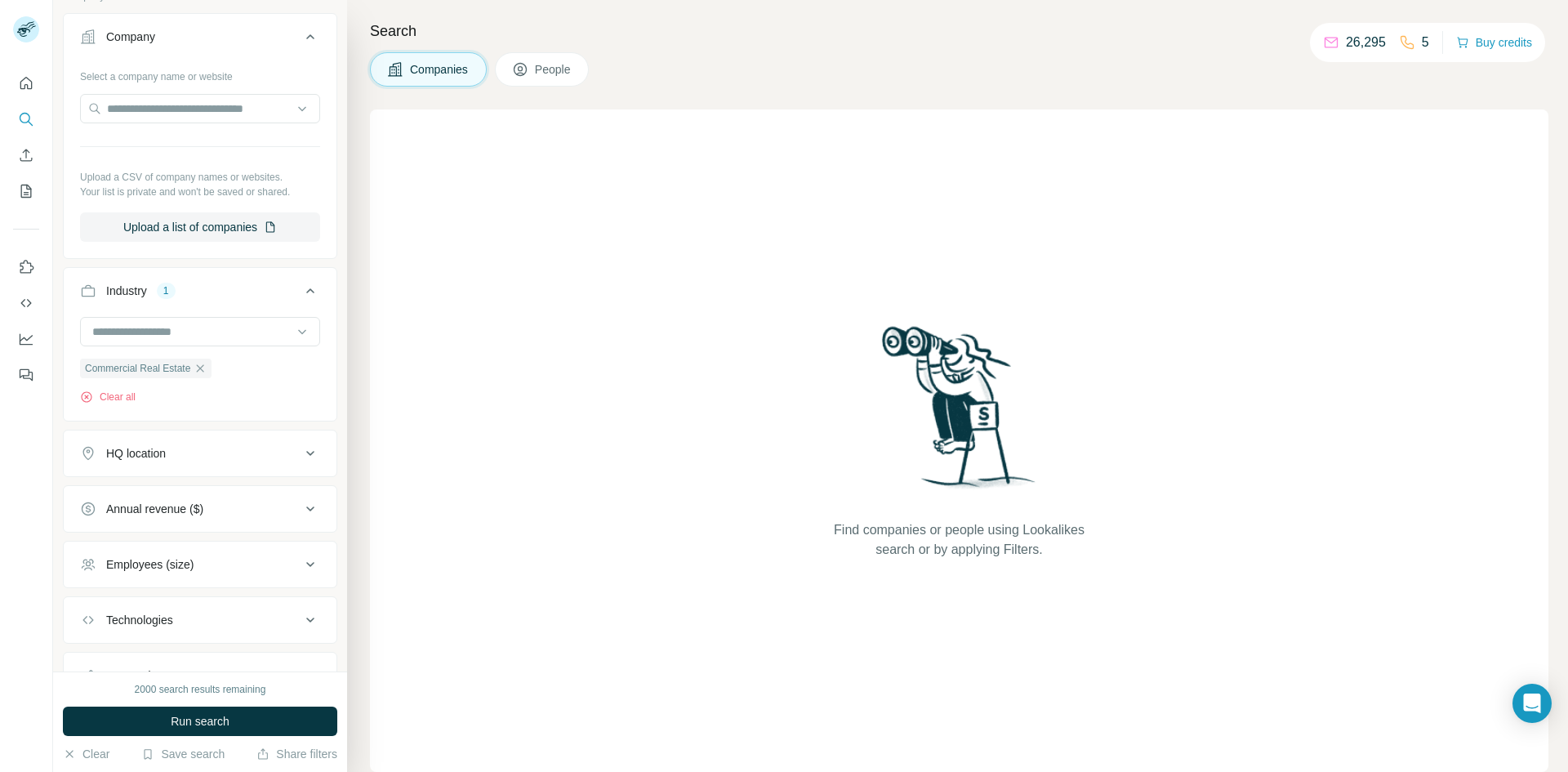 click on "HQ location" at bounding box center [190, 453] 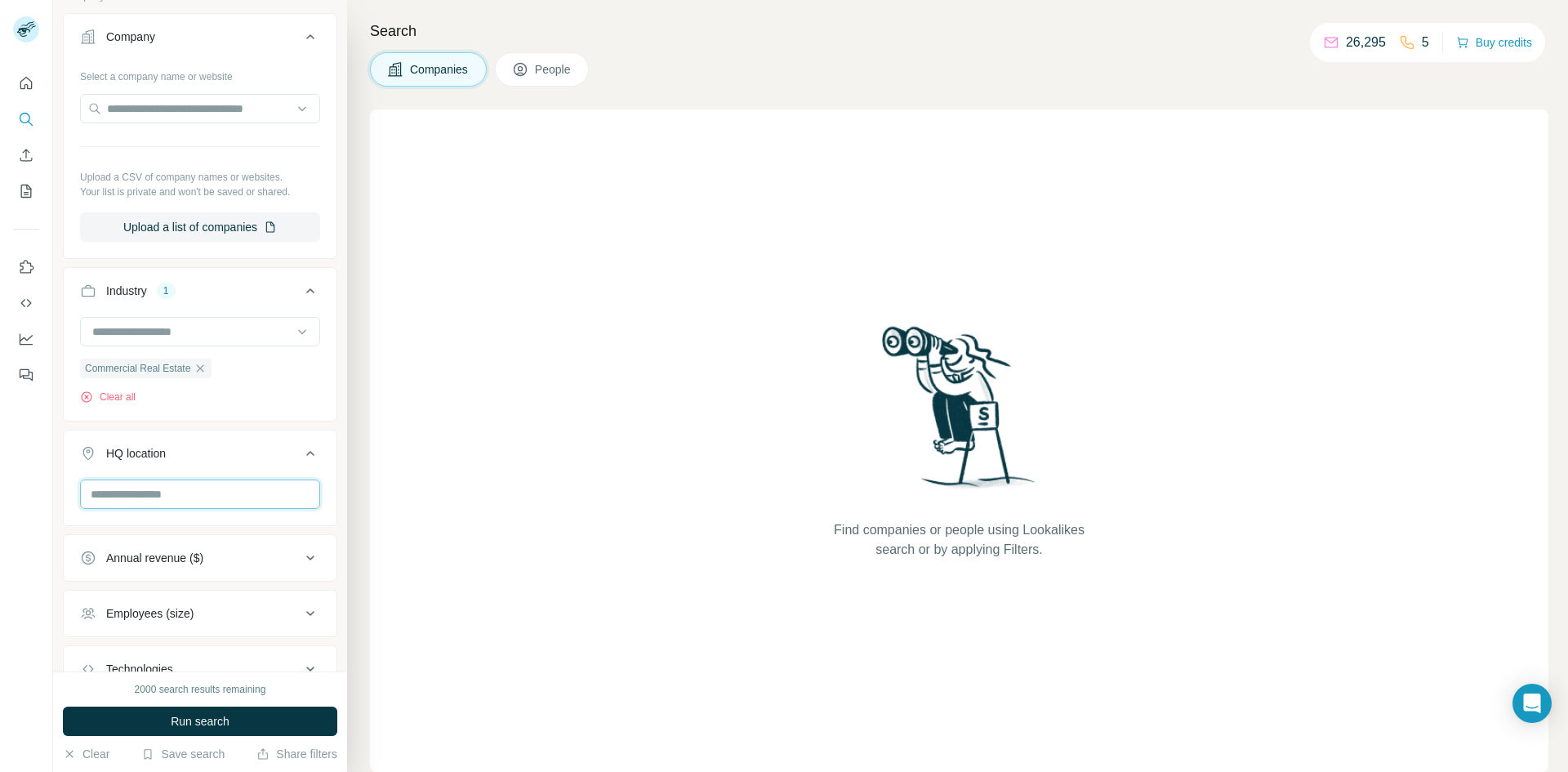 click at bounding box center (200, 494) 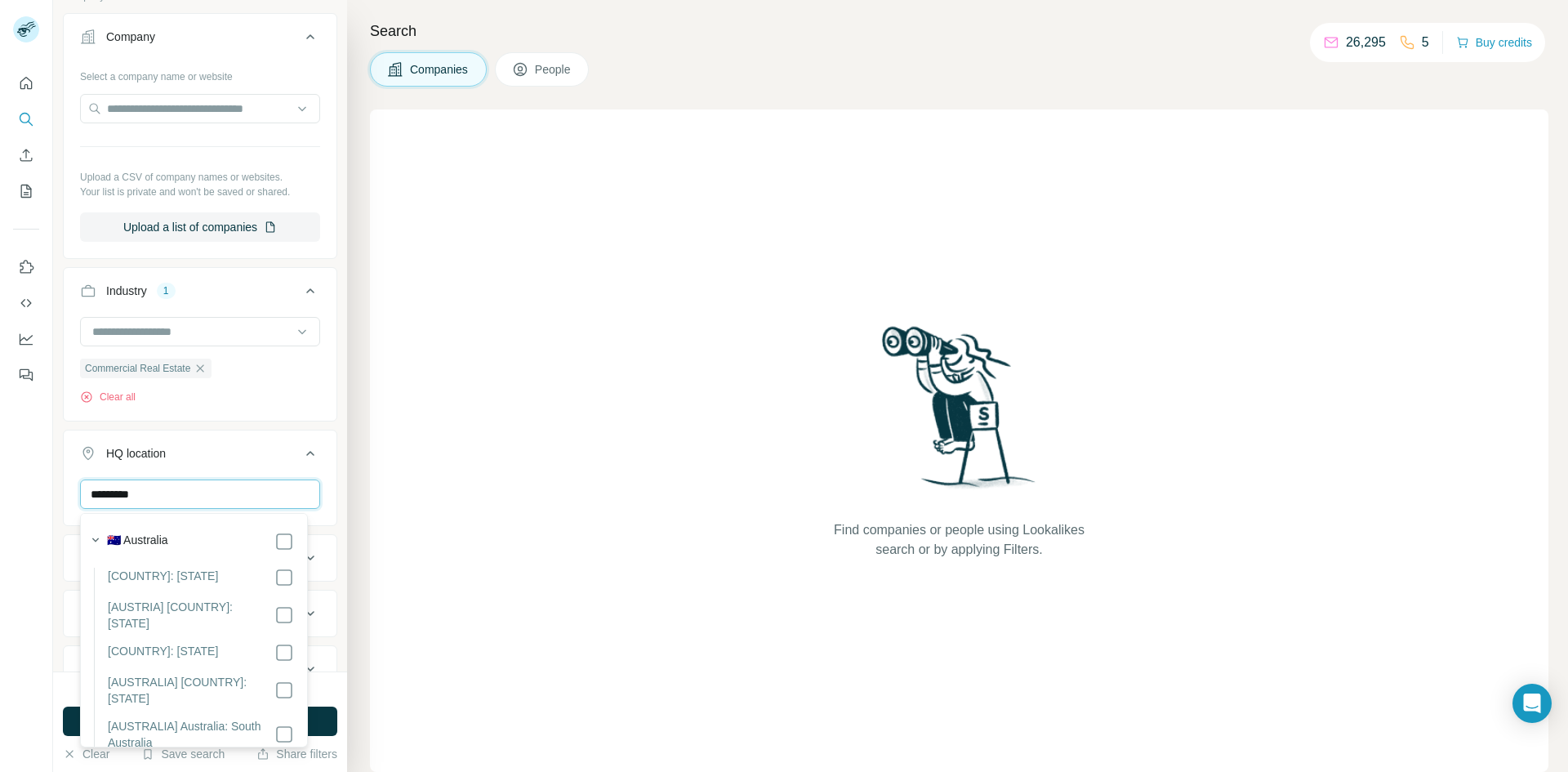 type on "*********" 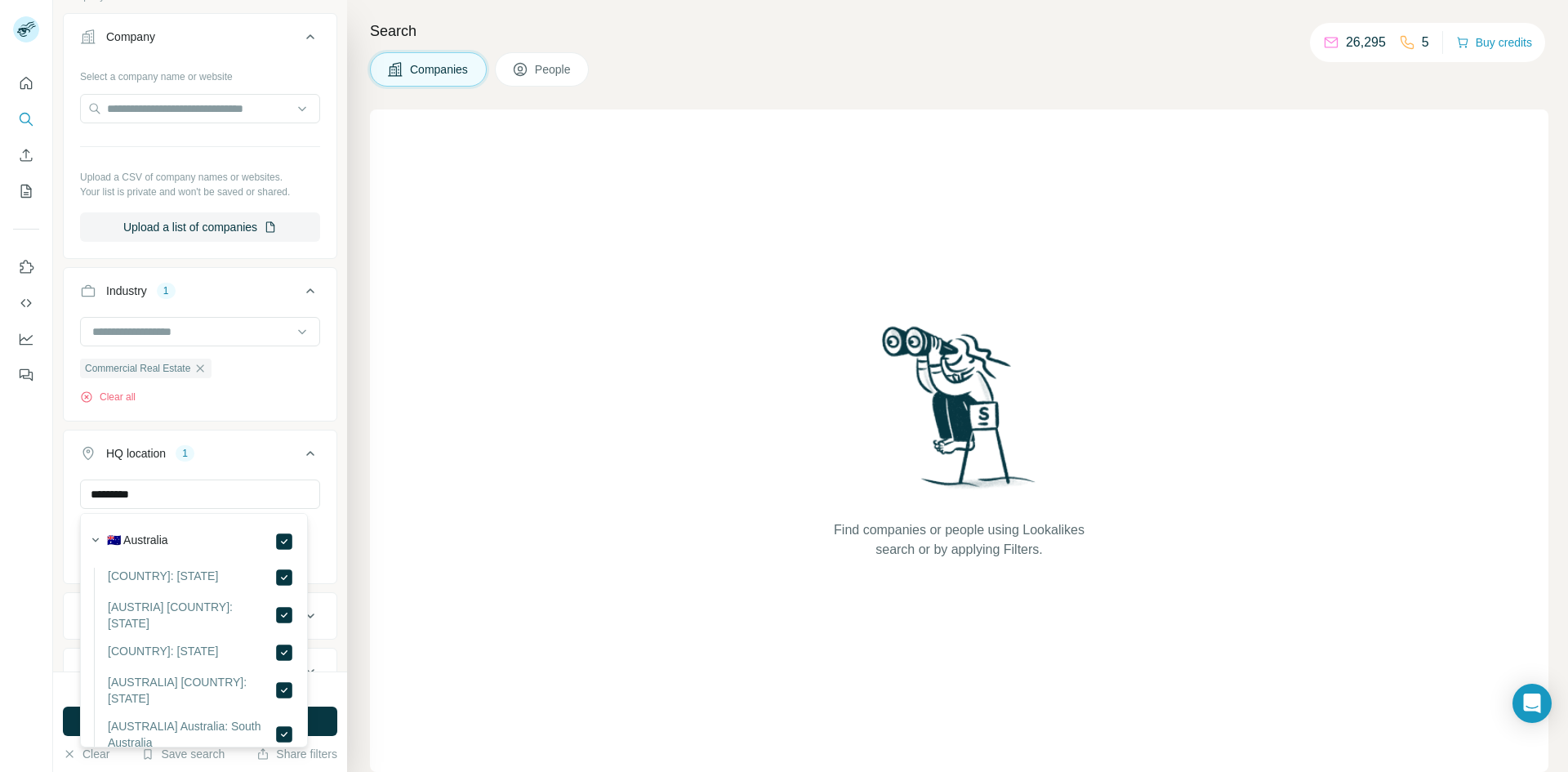 type 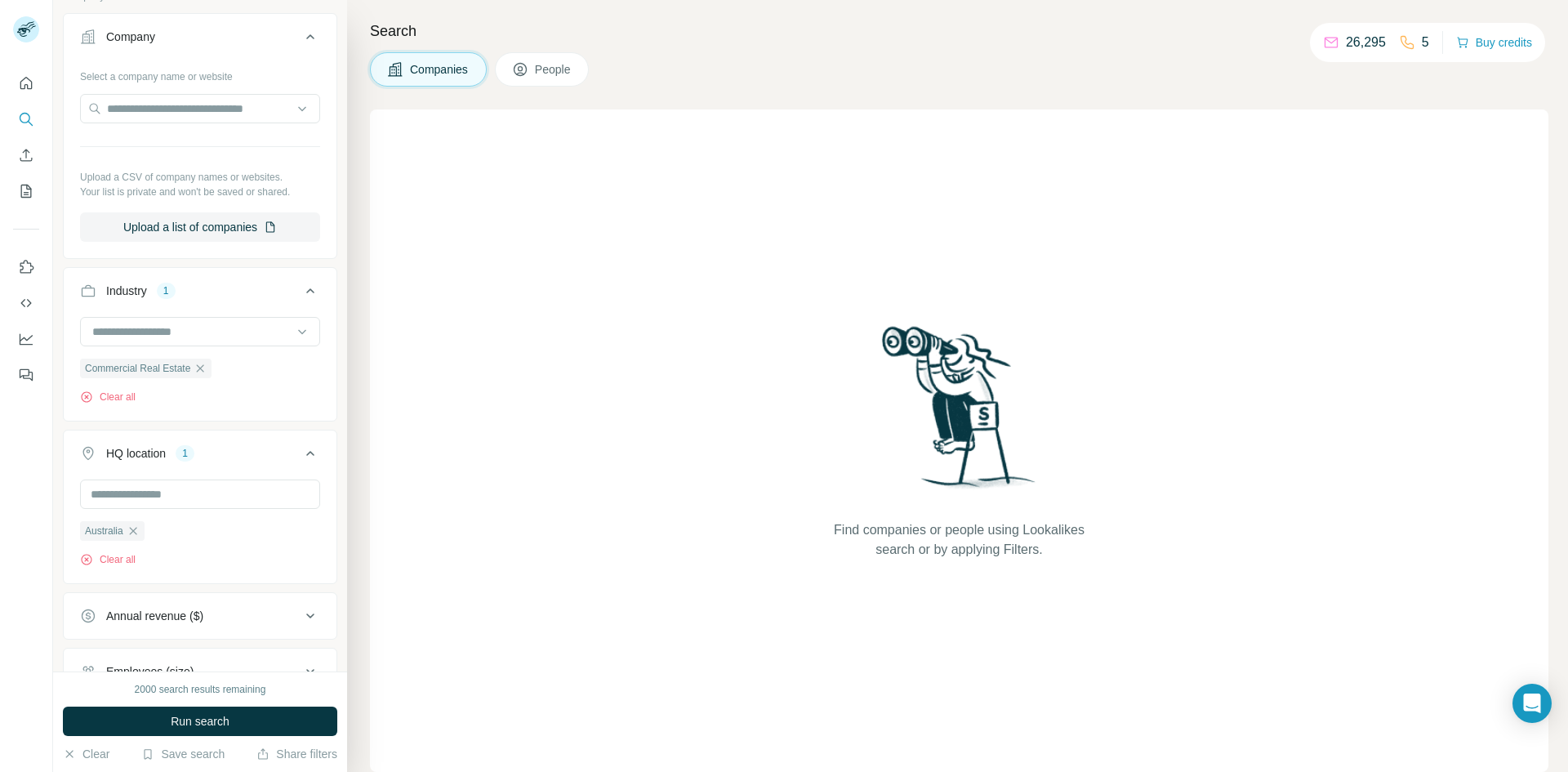 click on "New search Hide Company lookalikes Find companies similar to one you've successfully dealt with before. Simply enter their name or website. You can add more companies to fine-tune your search results. Company information Company Select a company name or website Upload a CSV of company names or websites. Your list is private and won't be saved or shared. Upload a list of companies Industry 1 Commercial Real Estate Clear all HQ location 1 Australia Clear all Annual revenue ($) Employees (size) Technologies Keywords" at bounding box center [200, 336] 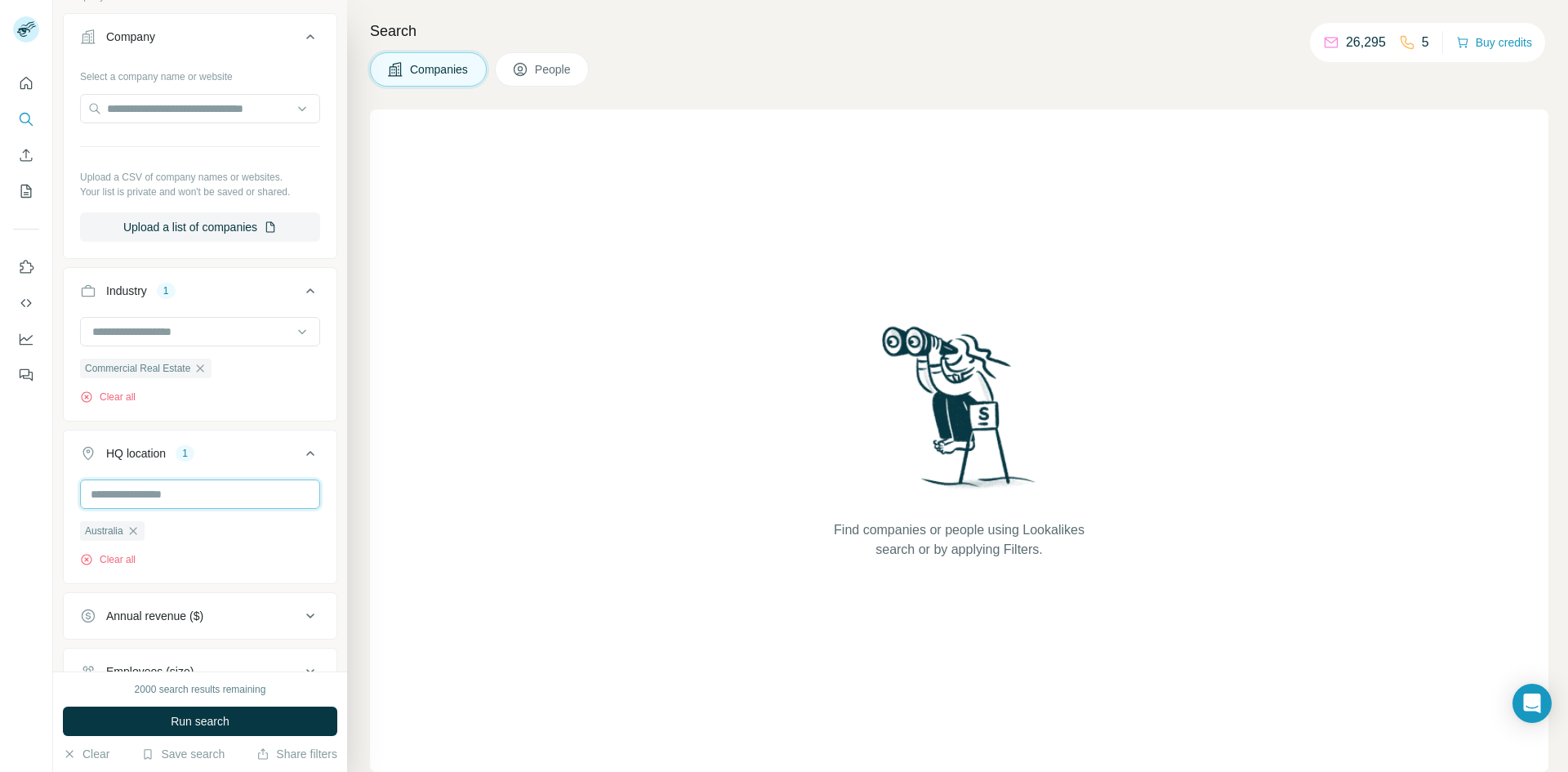 click at bounding box center [200, 494] 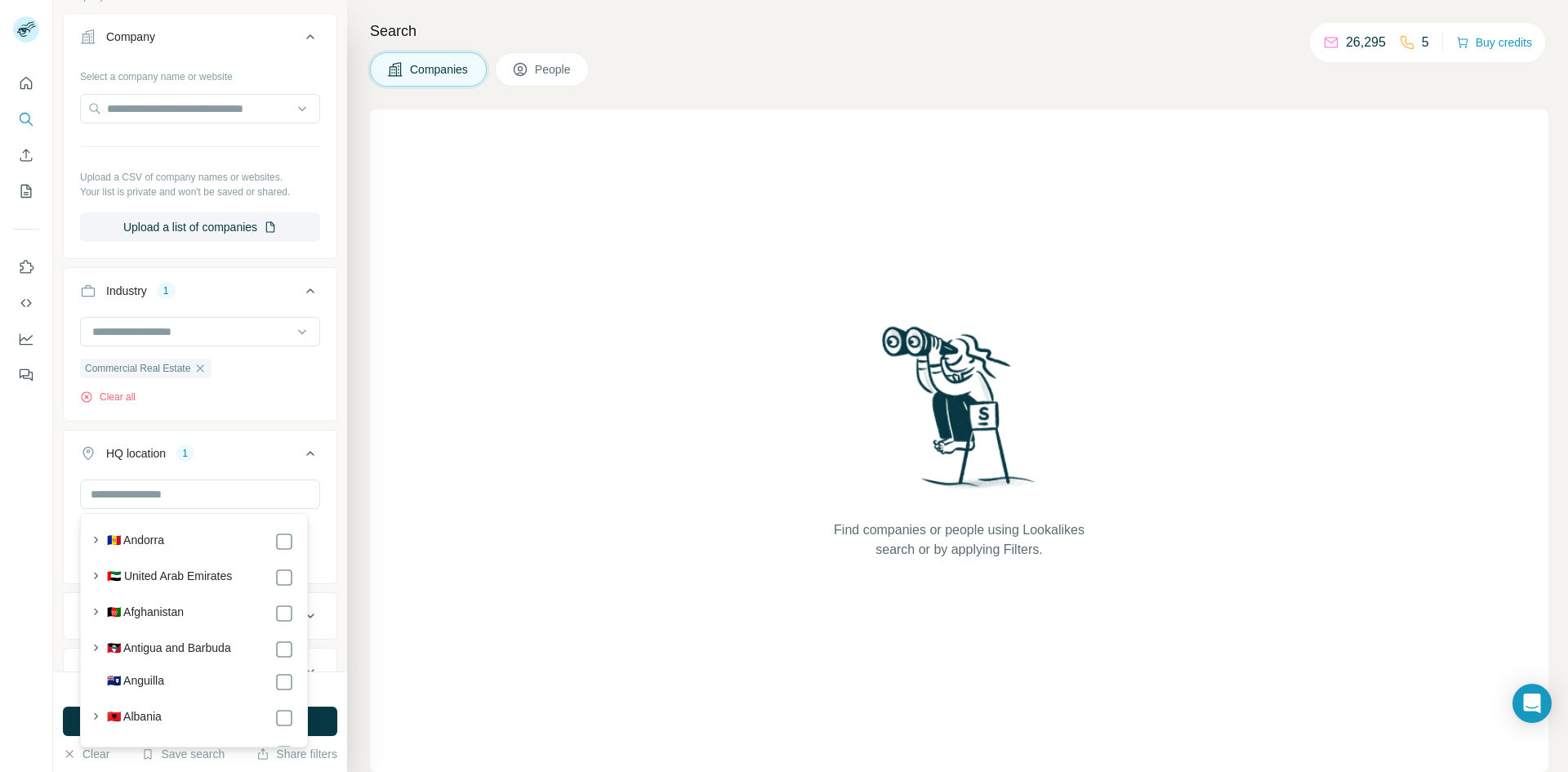 click on "Australia Clear all" at bounding box center [200, 529] 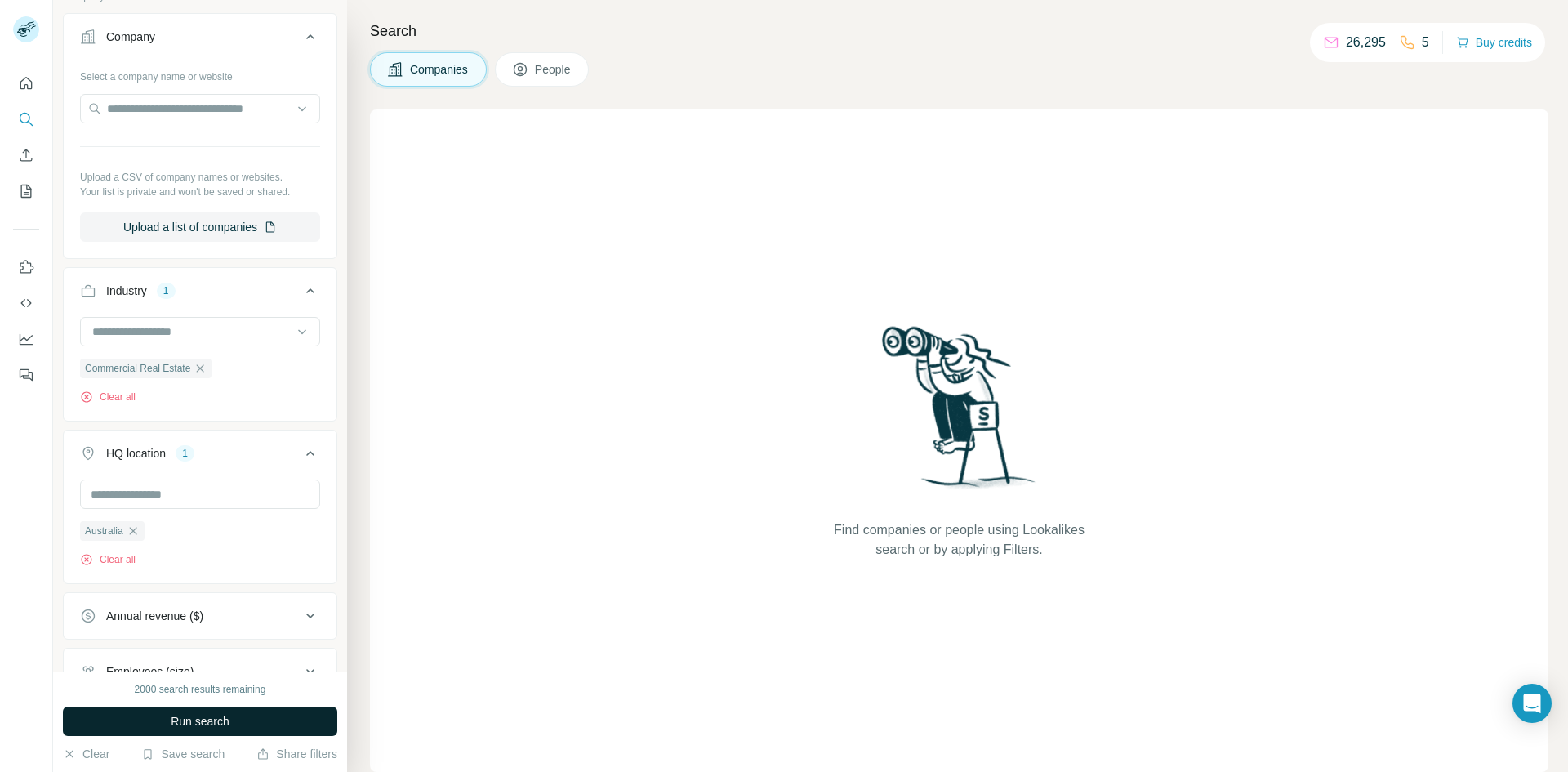 click on "Run search" at bounding box center (200, 721) 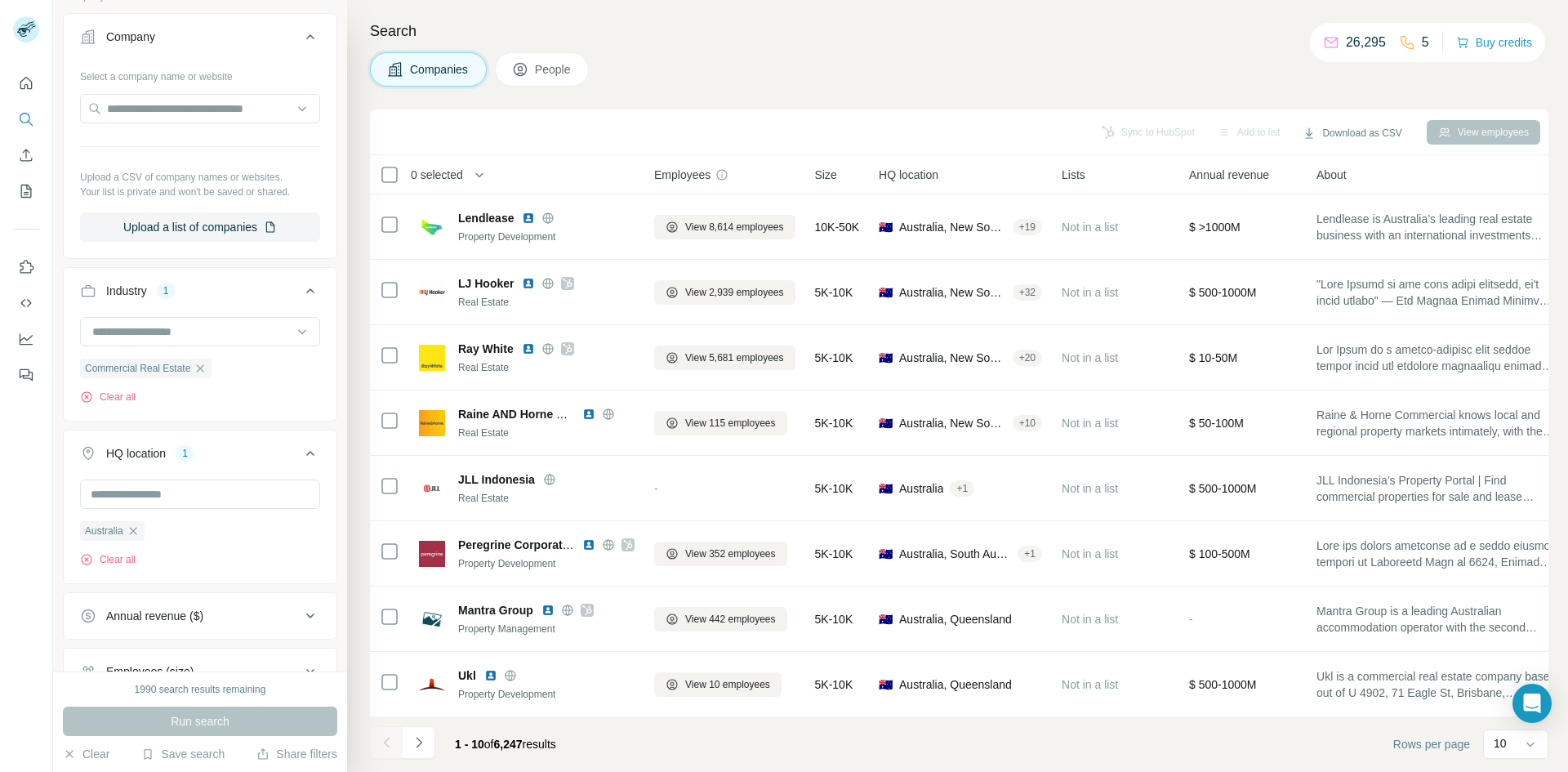 click on "Companies" at bounding box center (428, 69) 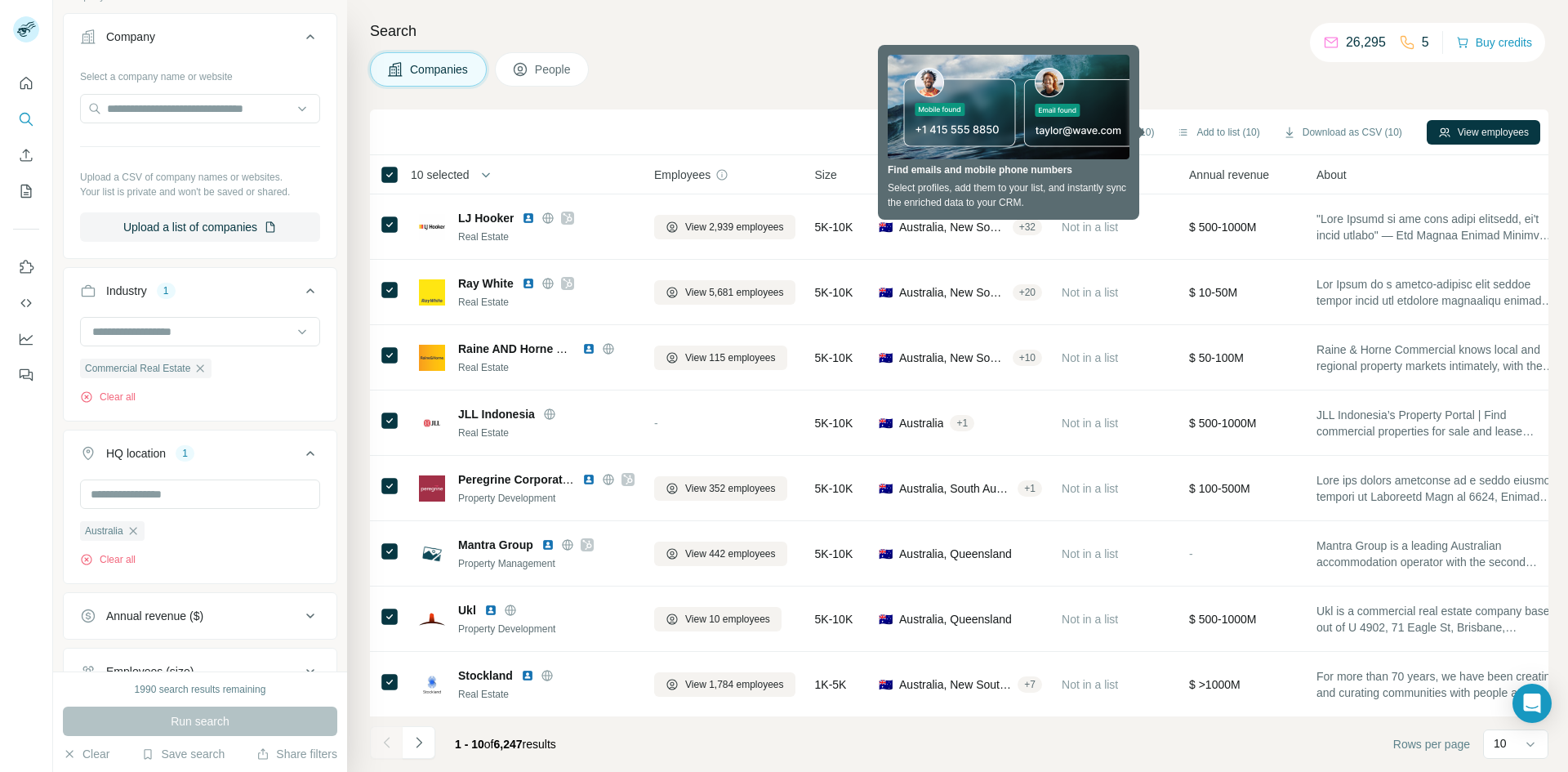 scroll, scrollTop: 0, scrollLeft: 0, axis: both 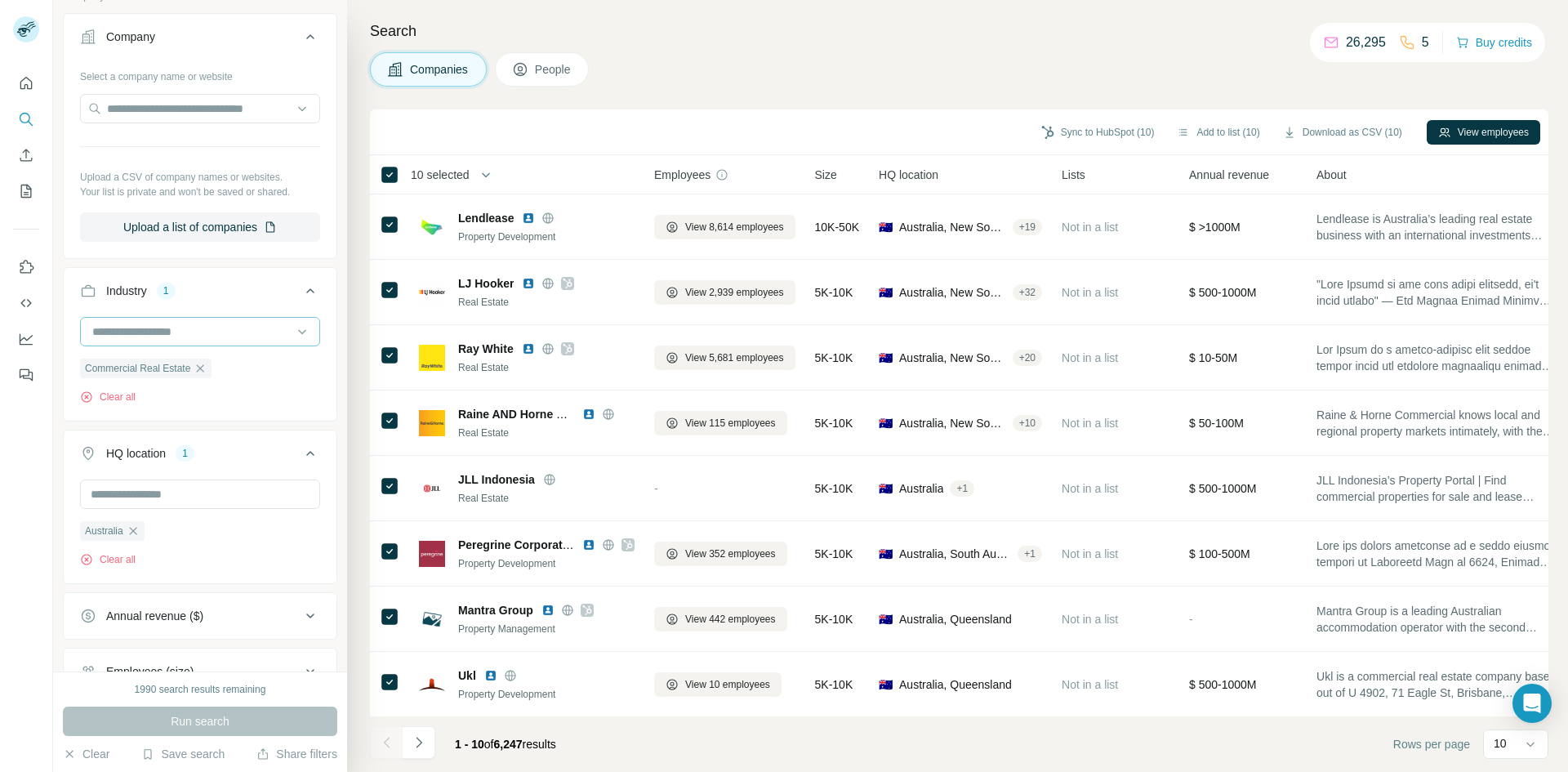 click at bounding box center (191, 332) 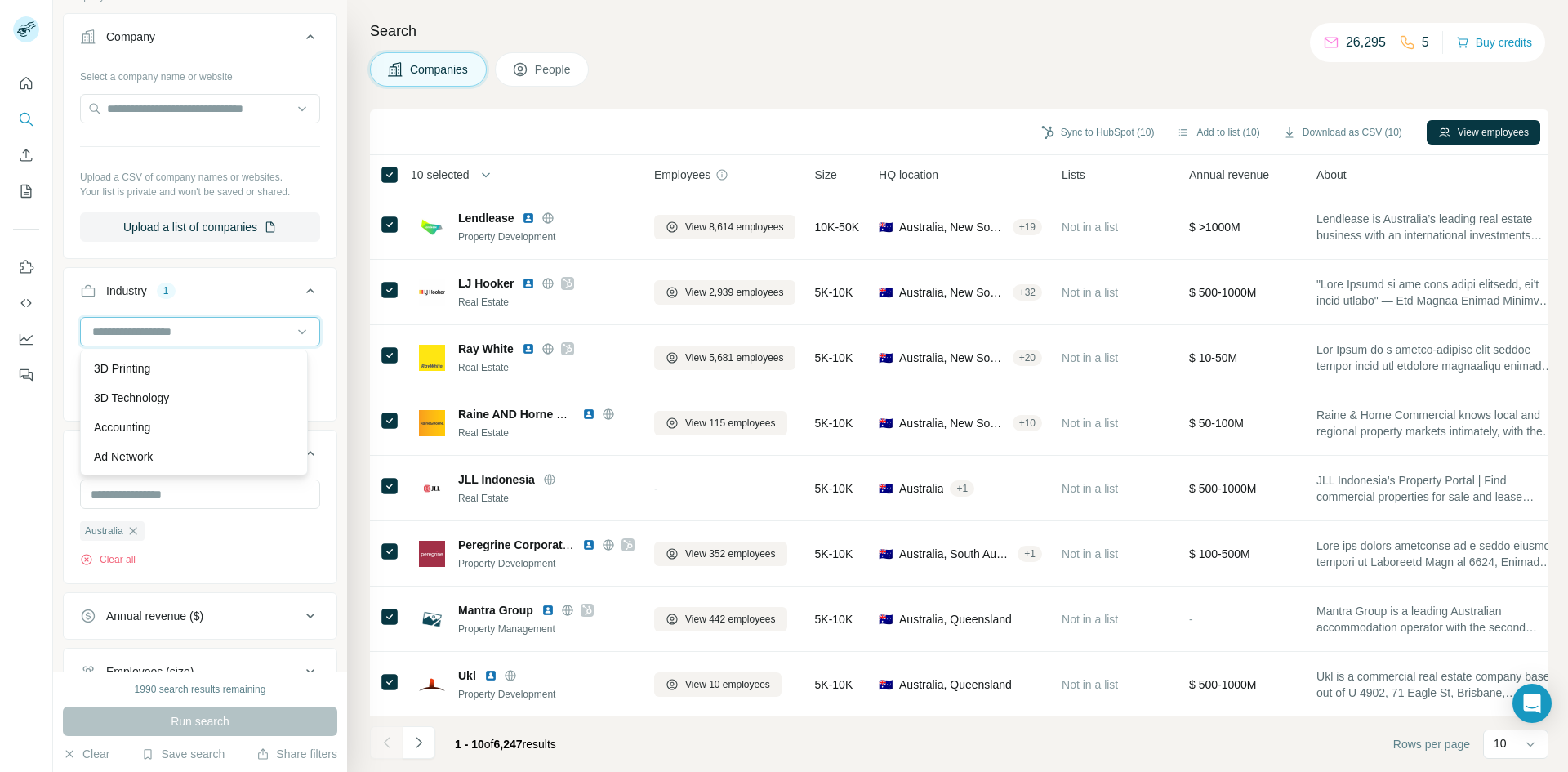click at bounding box center [191, 332] 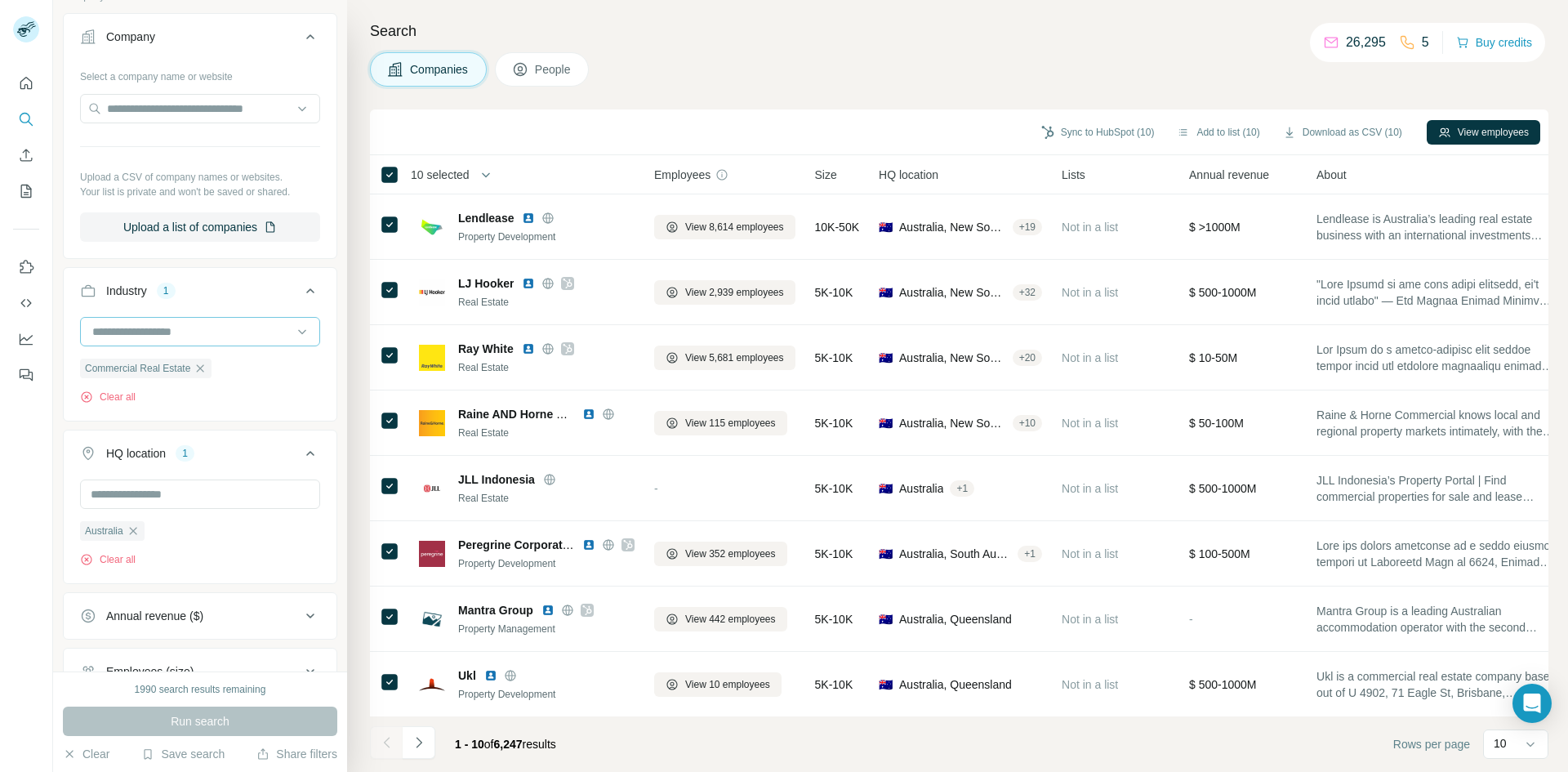 drag, startPoint x: 209, startPoint y: 337, endPoint x: 234, endPoint y: 338, distance: 25.019992 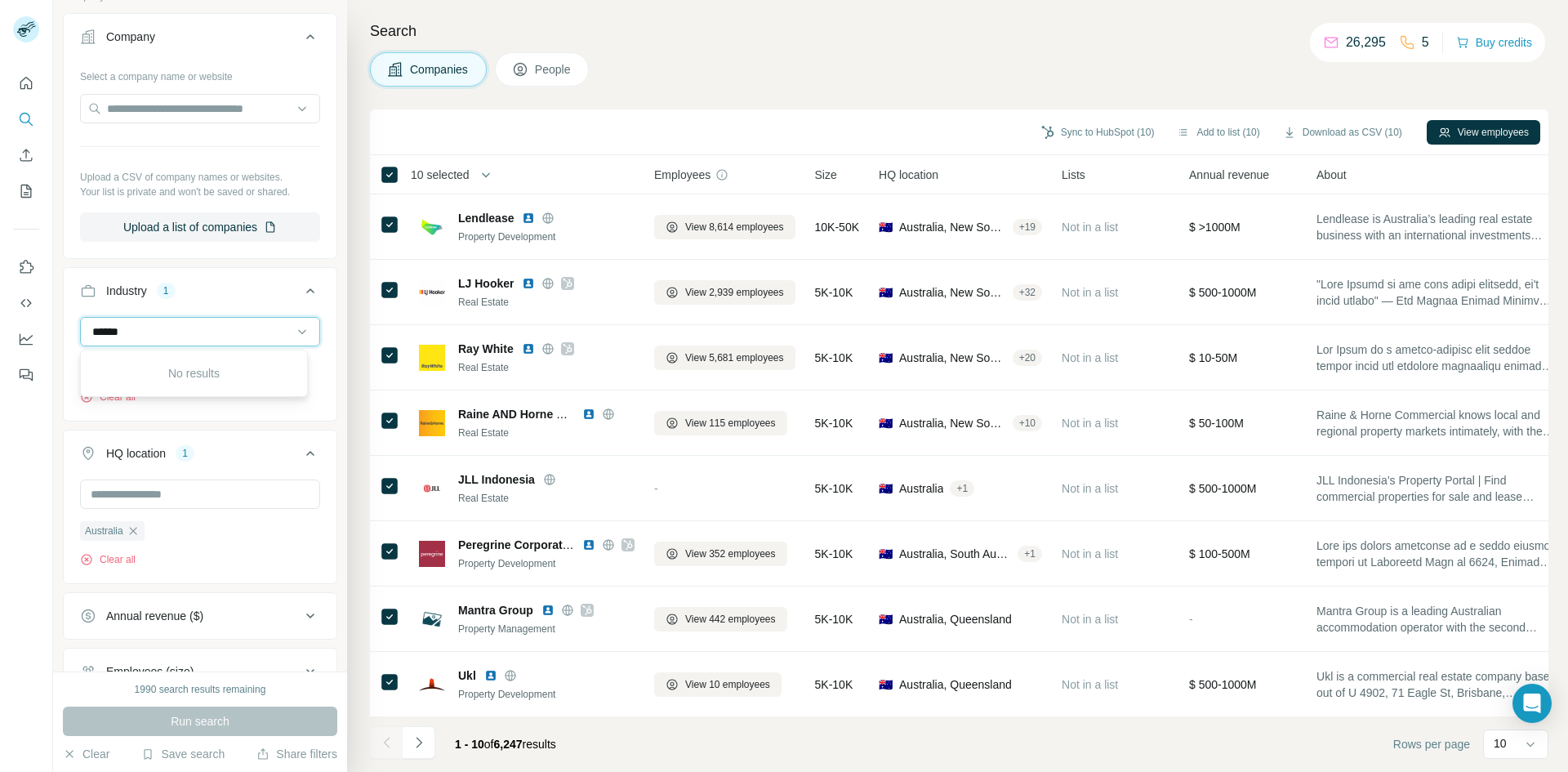 drag, startPoint x: 181, startPoint y: 325, endPoint x: 47, endPoint y: 330, distance: 134.09325 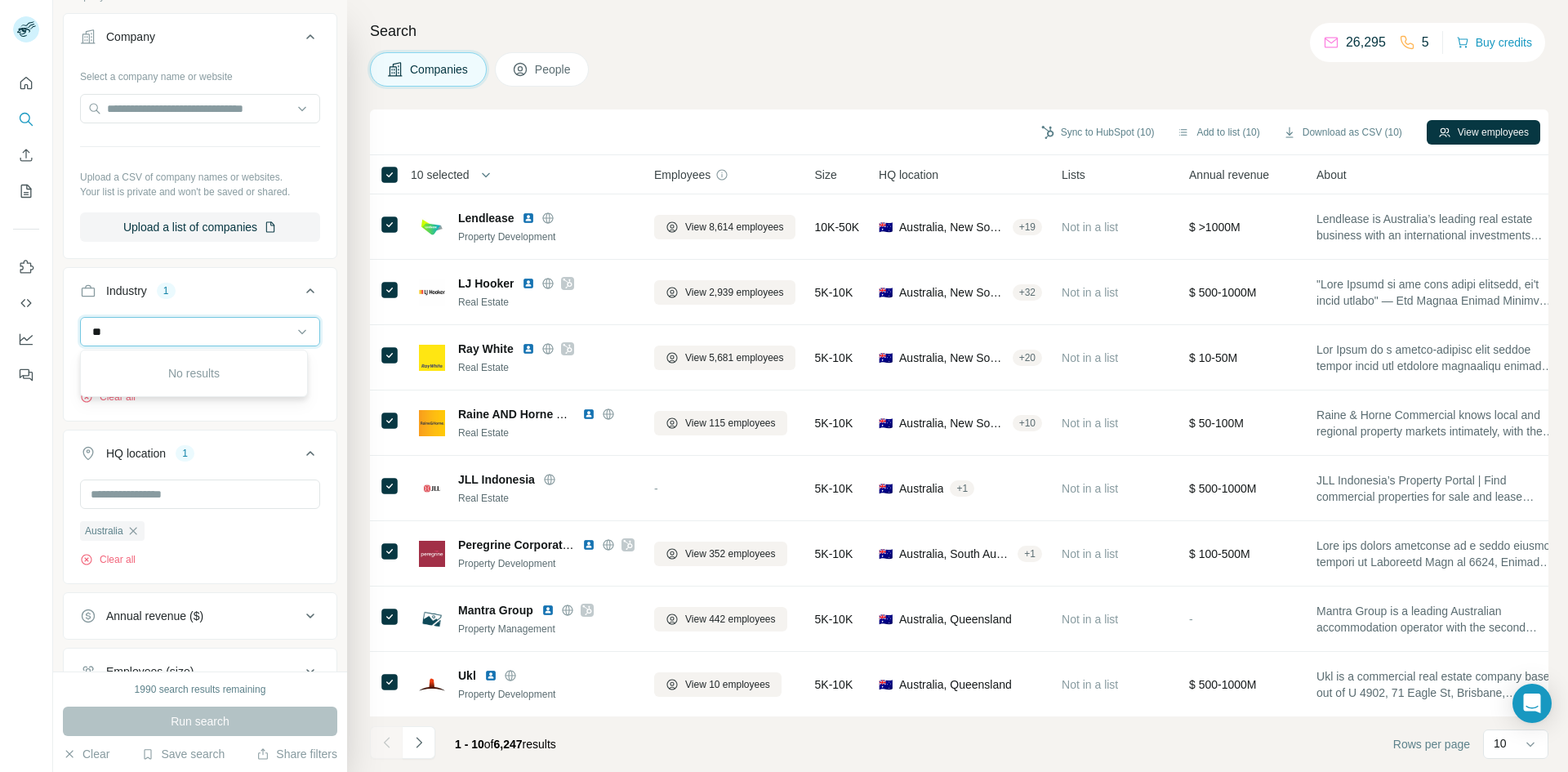 type on "*" 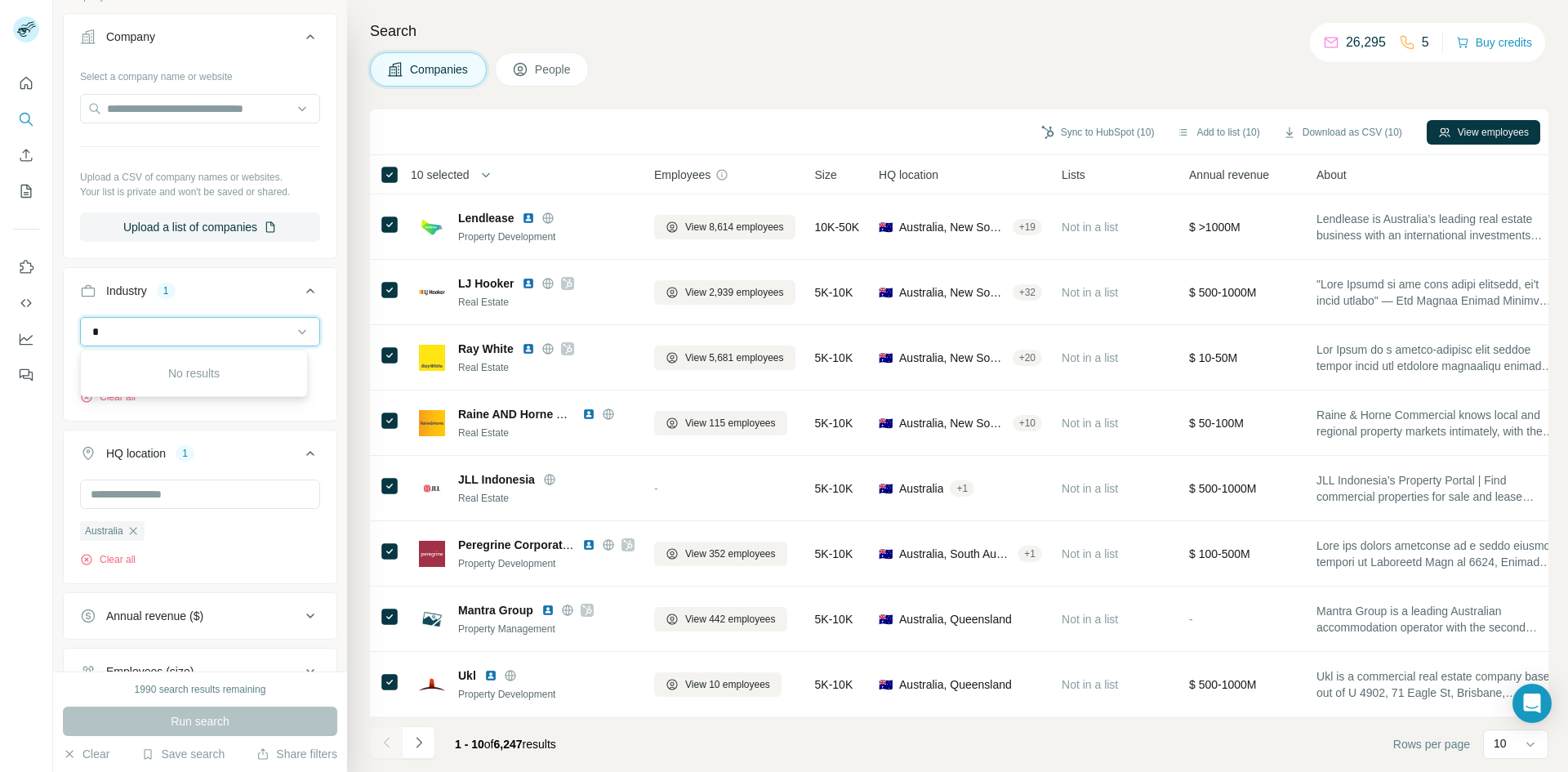 type 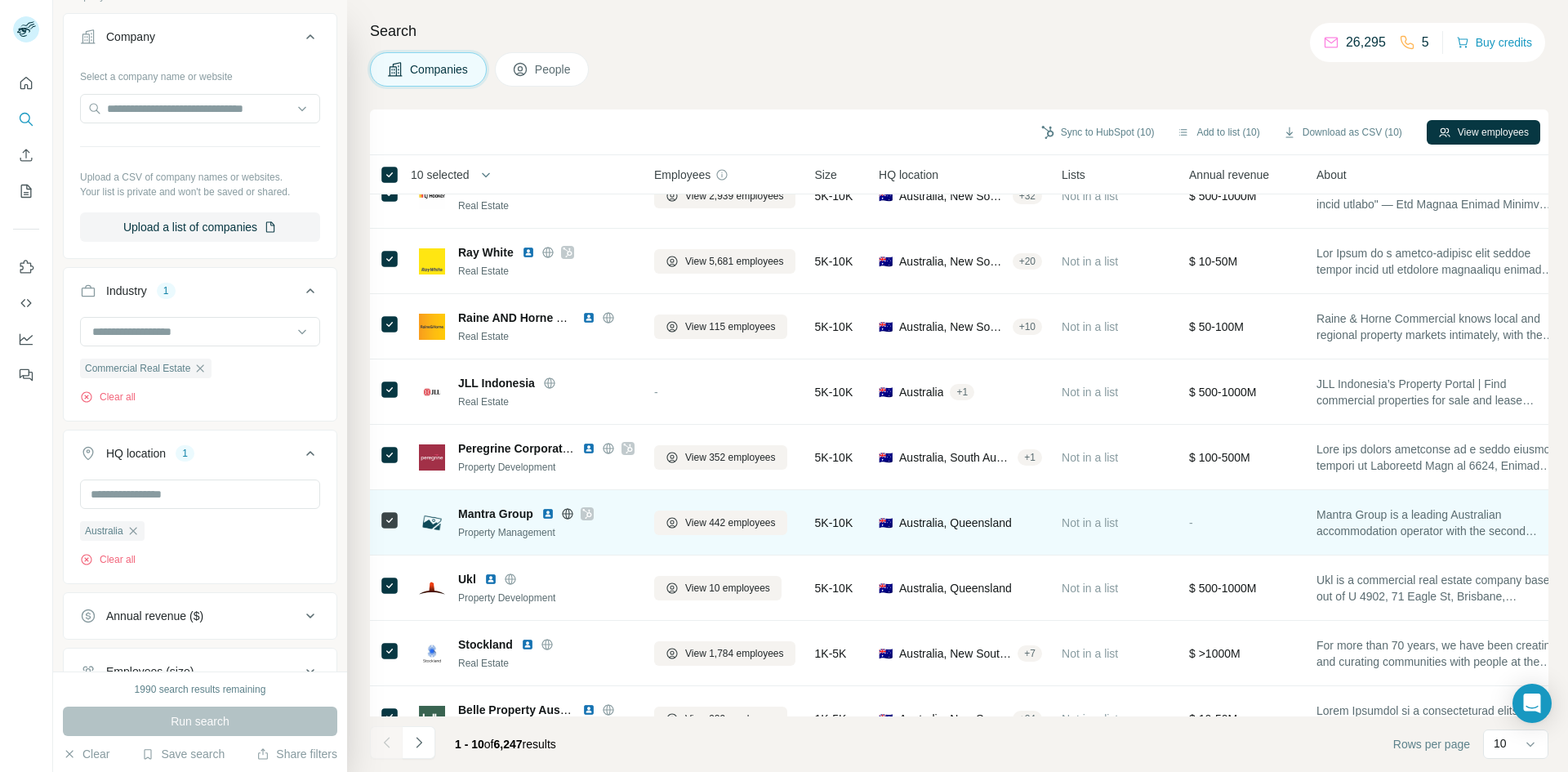 scroll, scrollTop: 0, scrollLeft: 0, axis: both 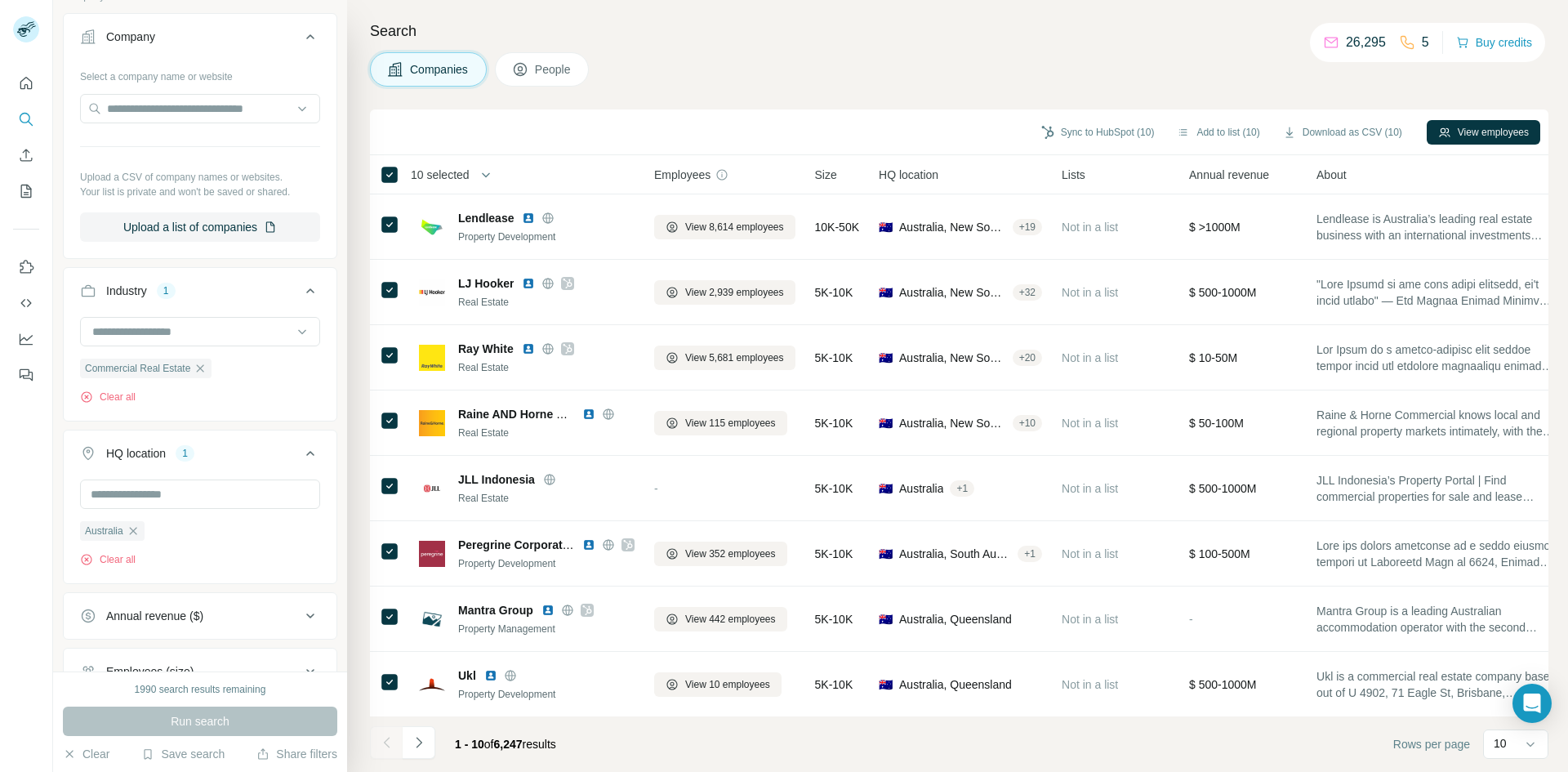 click on "People" at bounding box center [542, 69] 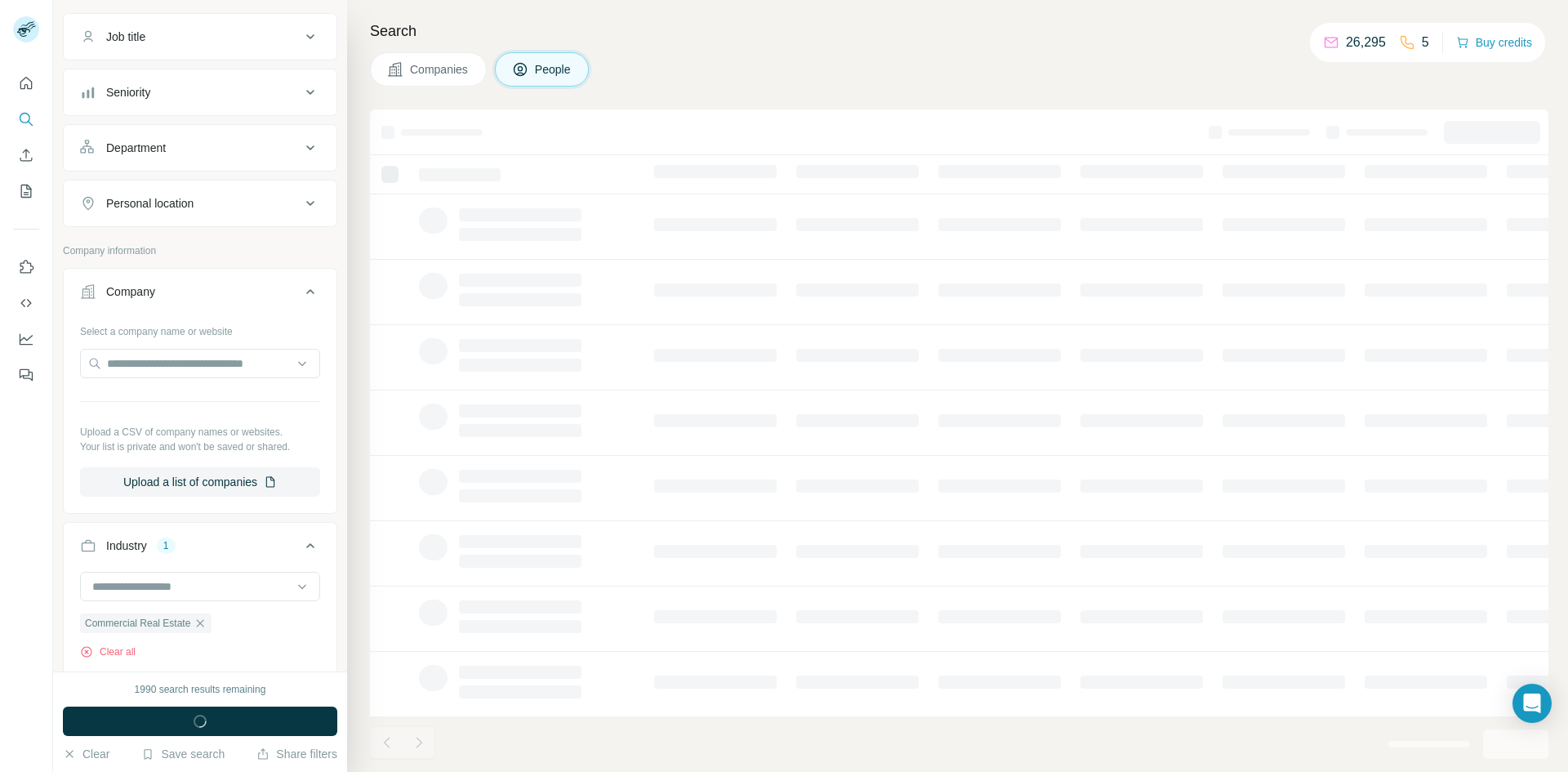 scroll, scrollTop: 500, scrollLeft: 0, axis: vertical 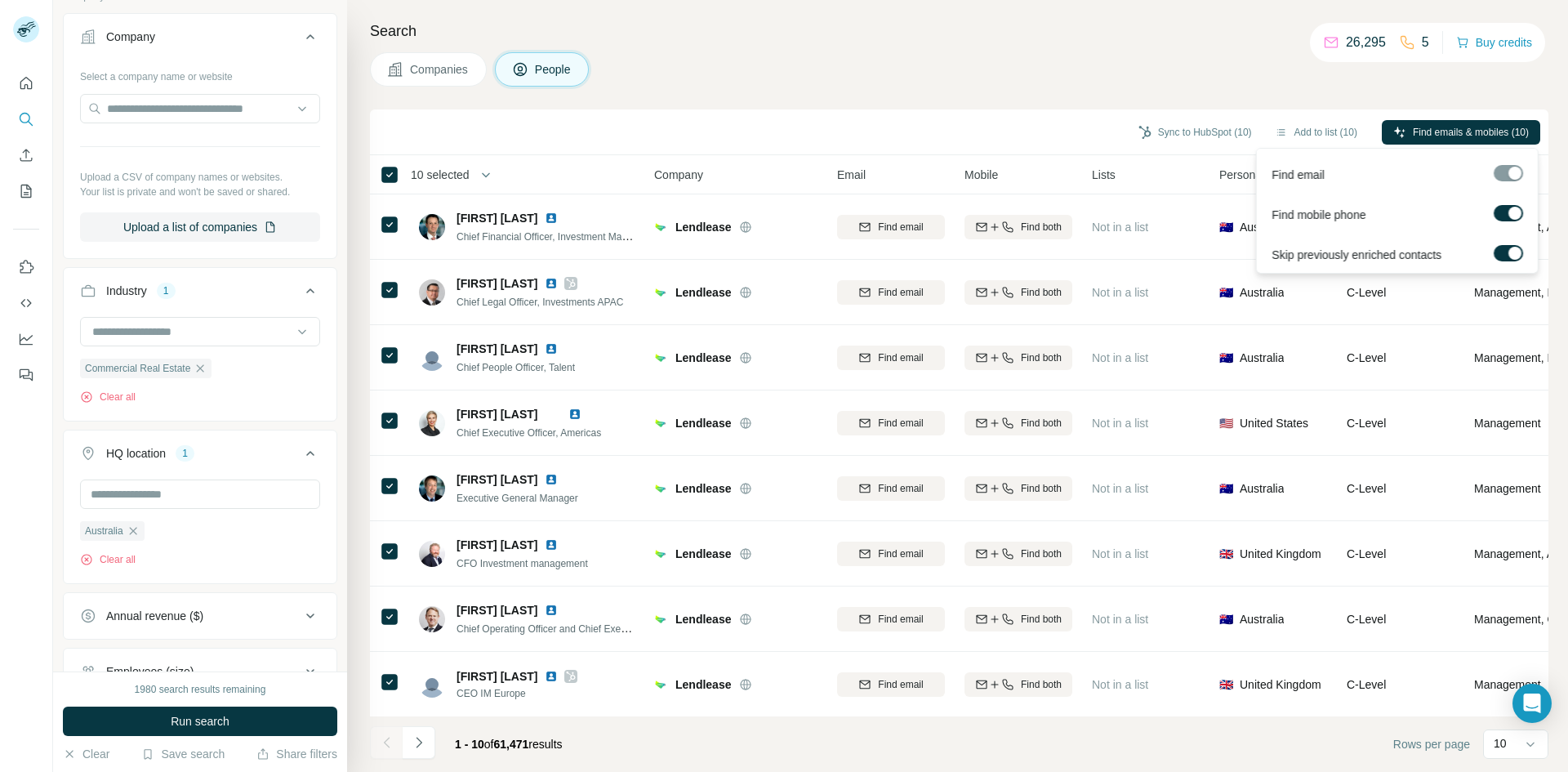 click at bounding box center (1508, 173) 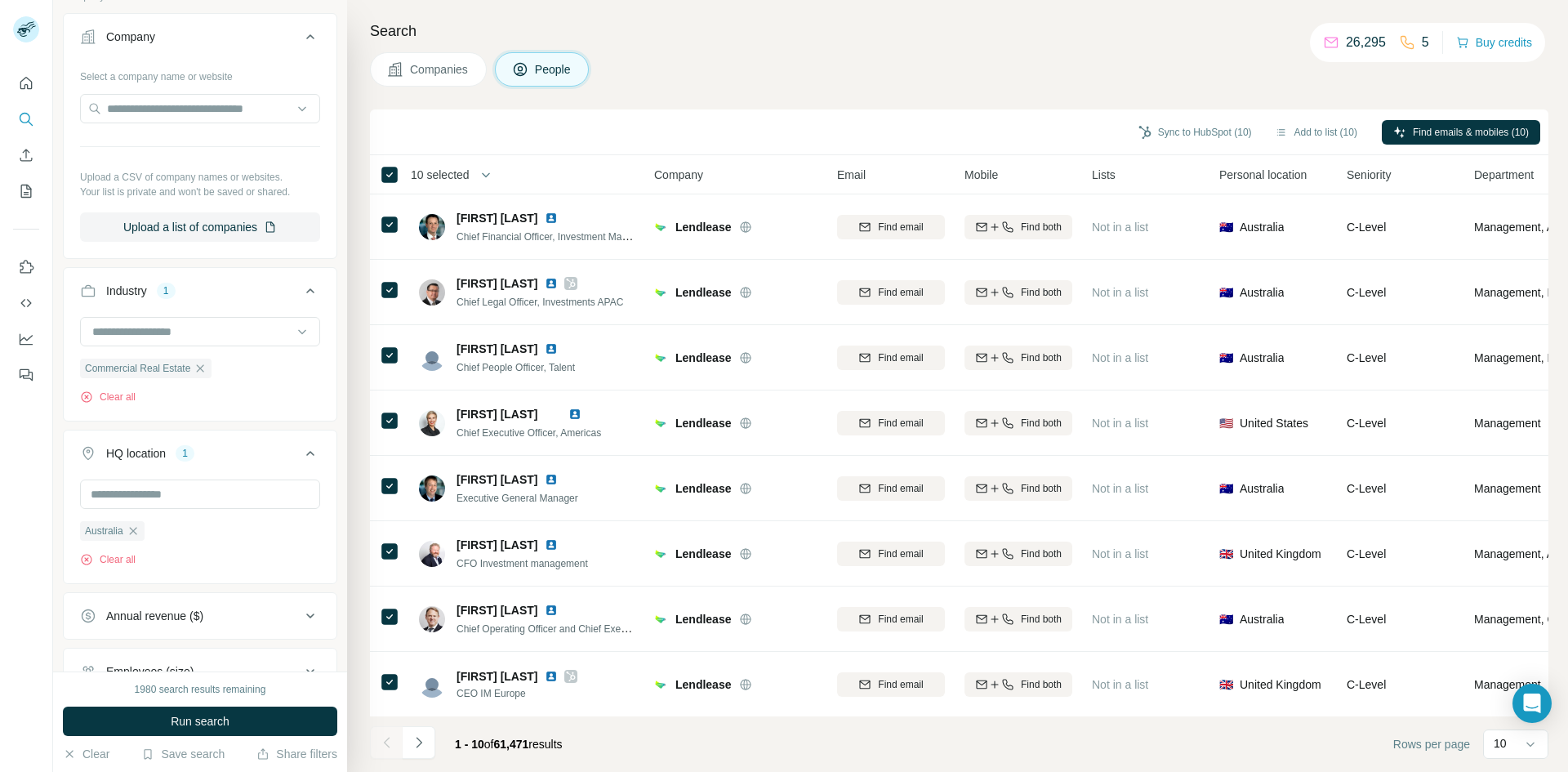 drag, startPoint x: 872, startPoint y: 123, endPoint x: 892, endPoint y: 170, distance: 51.07837 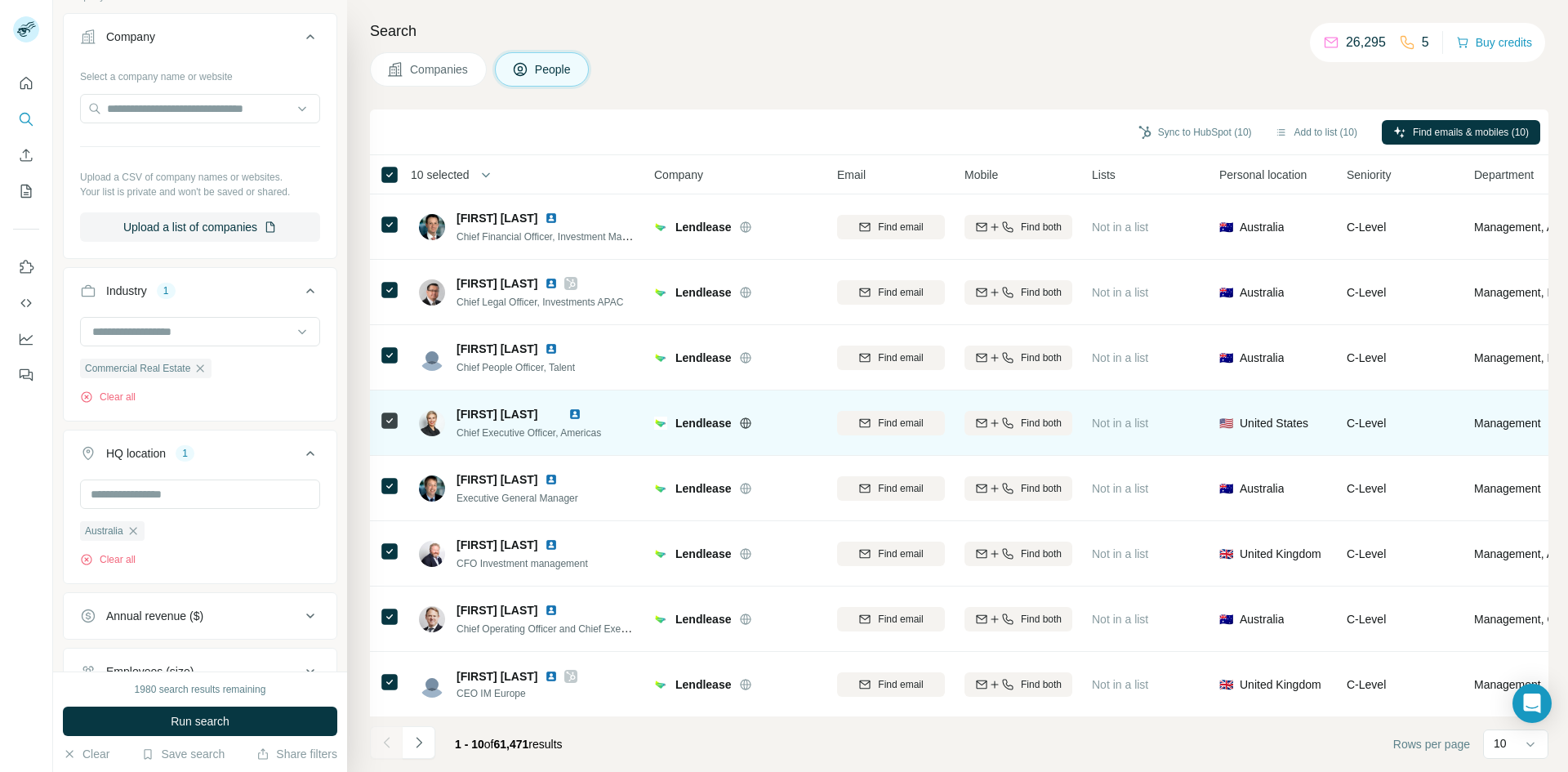 scroll, scrollTop: 140, scrollLeft: 0, axis: vertical 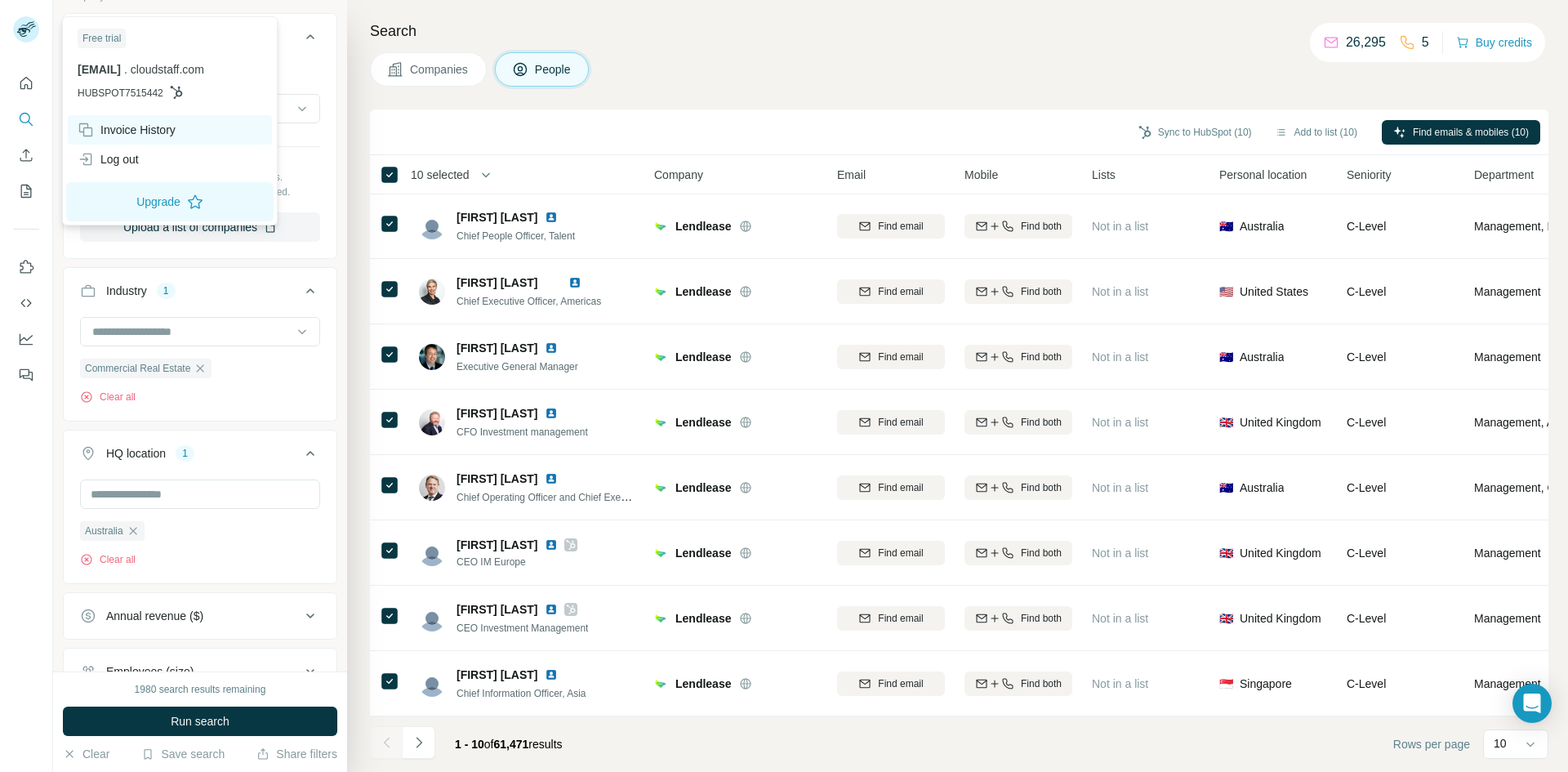 click on "Invoice History" at bounding box center [127, 130] 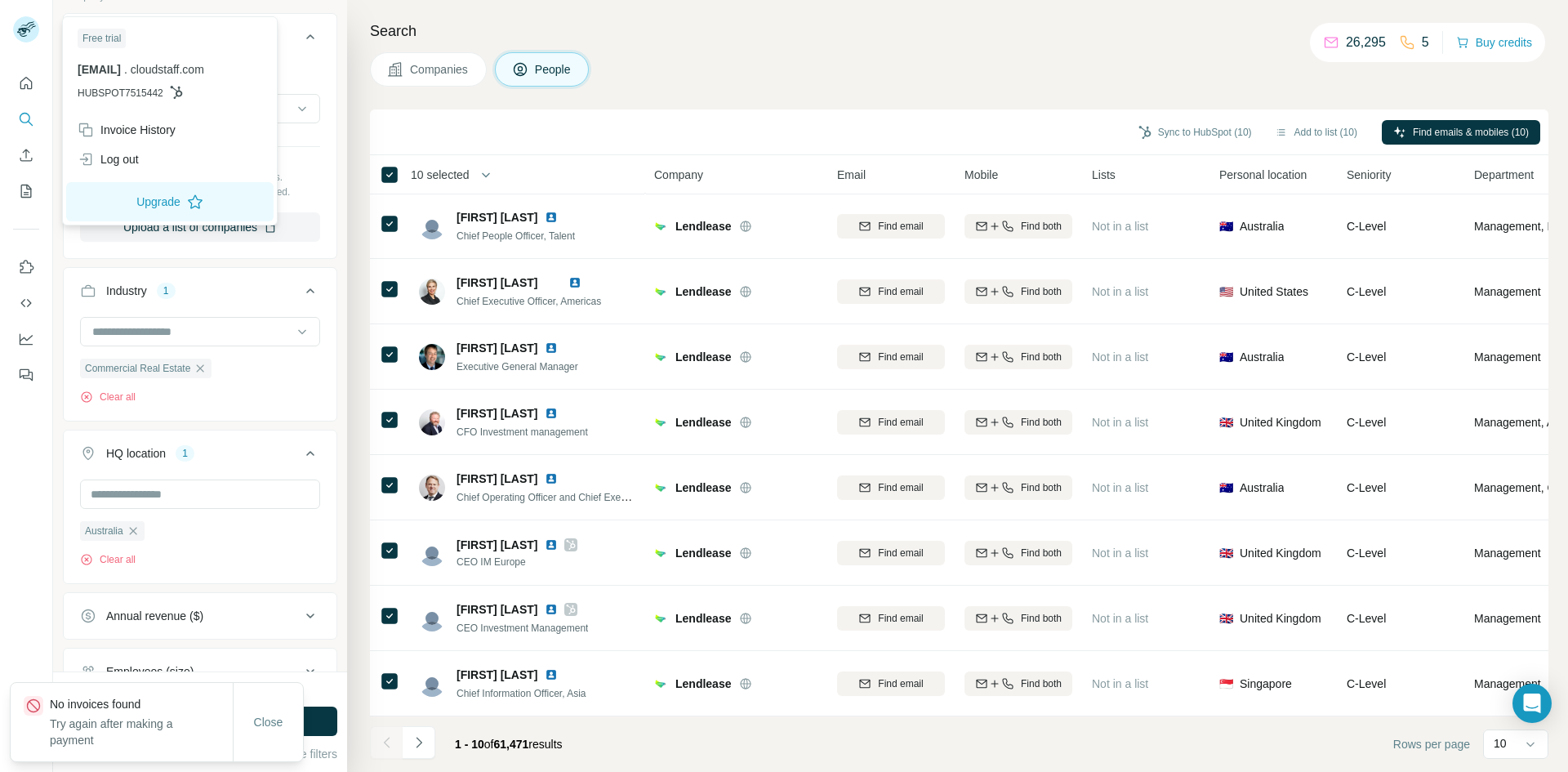 drag, startPoint x: 155, startPoint y: 123, endPoint x: 305, endPoint y: 158, distance: 154.02922 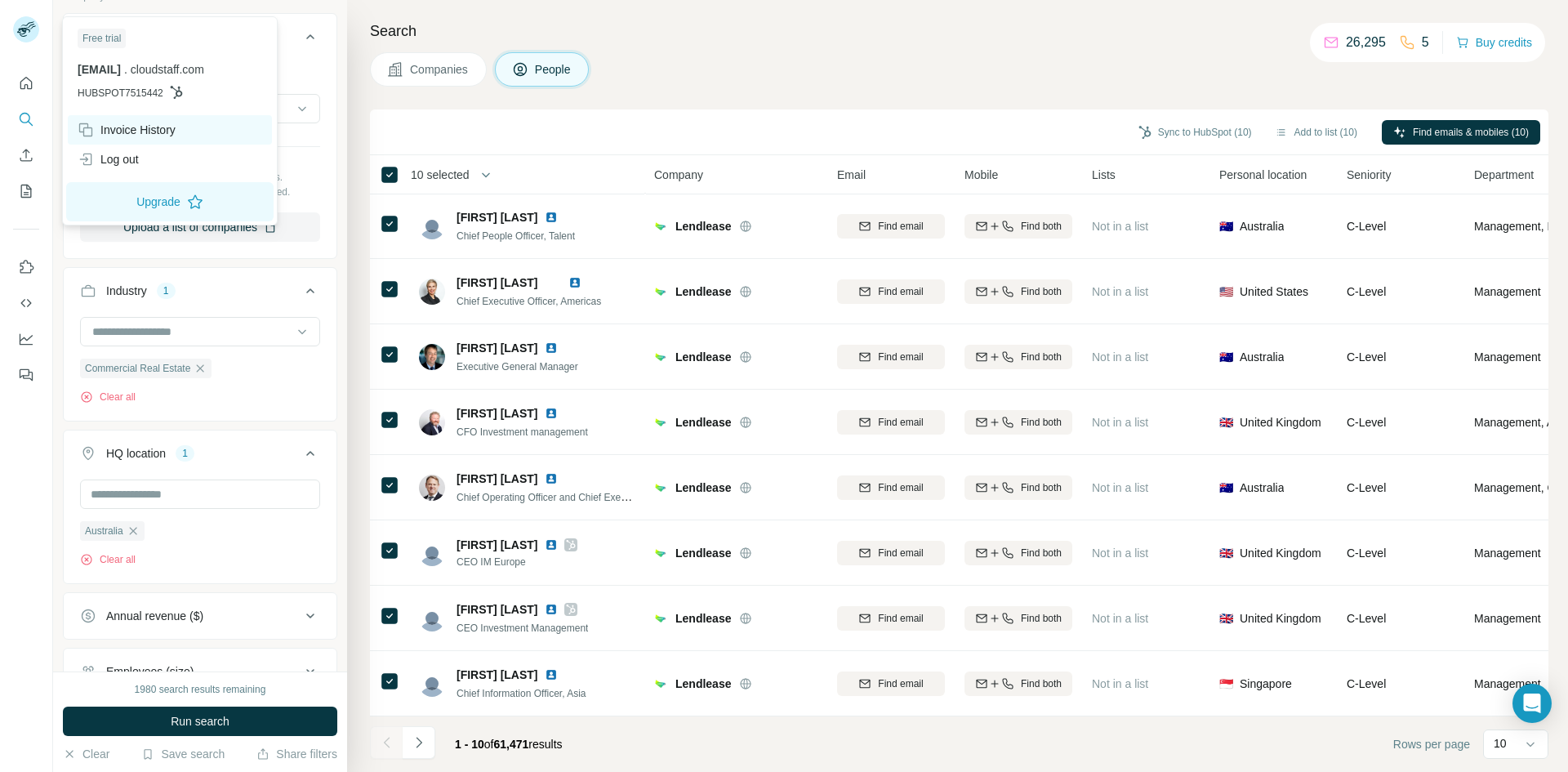 click on "Invoice History" at bounding box center (127, 130) 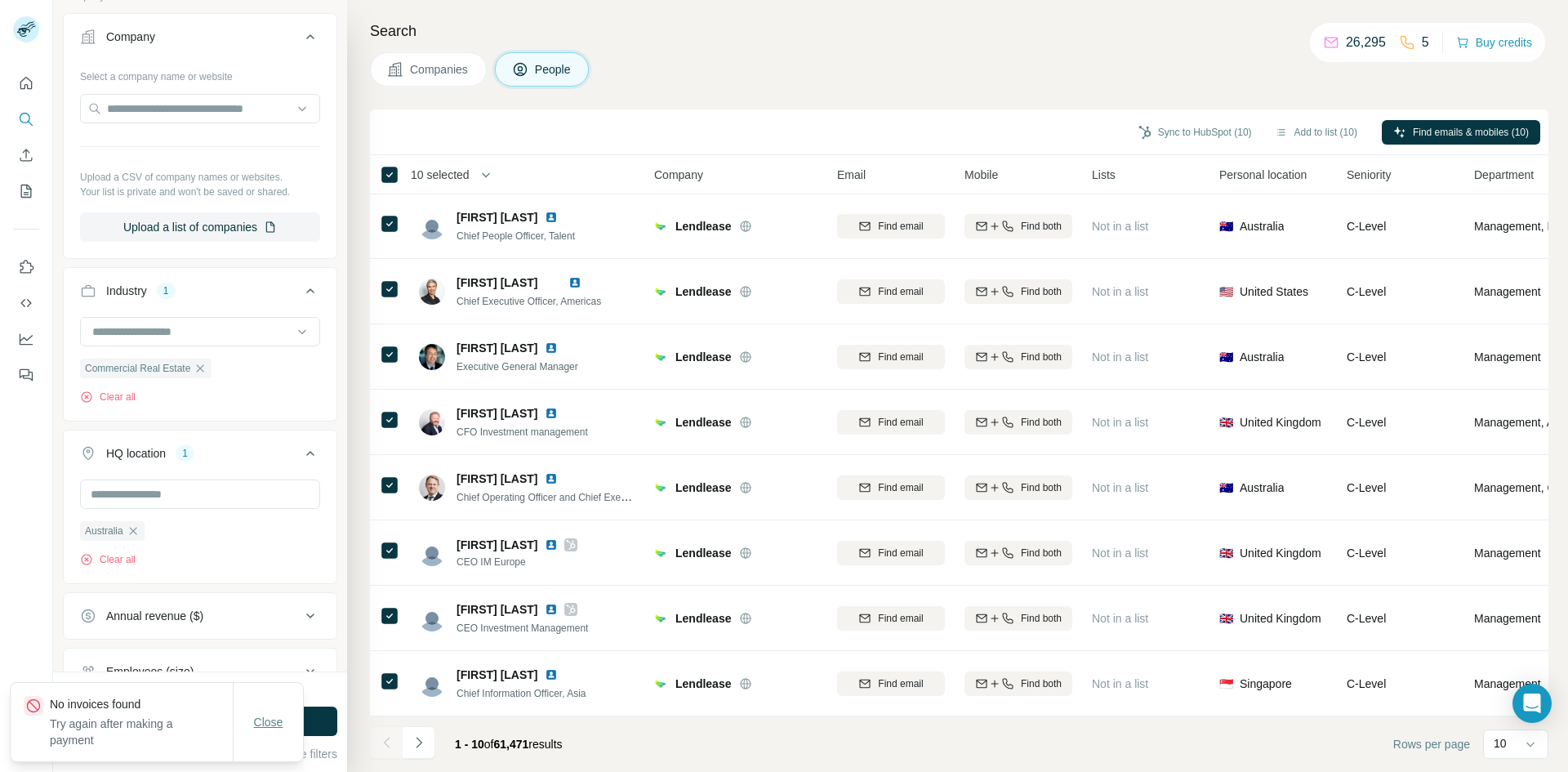 click on "Close" at bounding box center (269, 722) 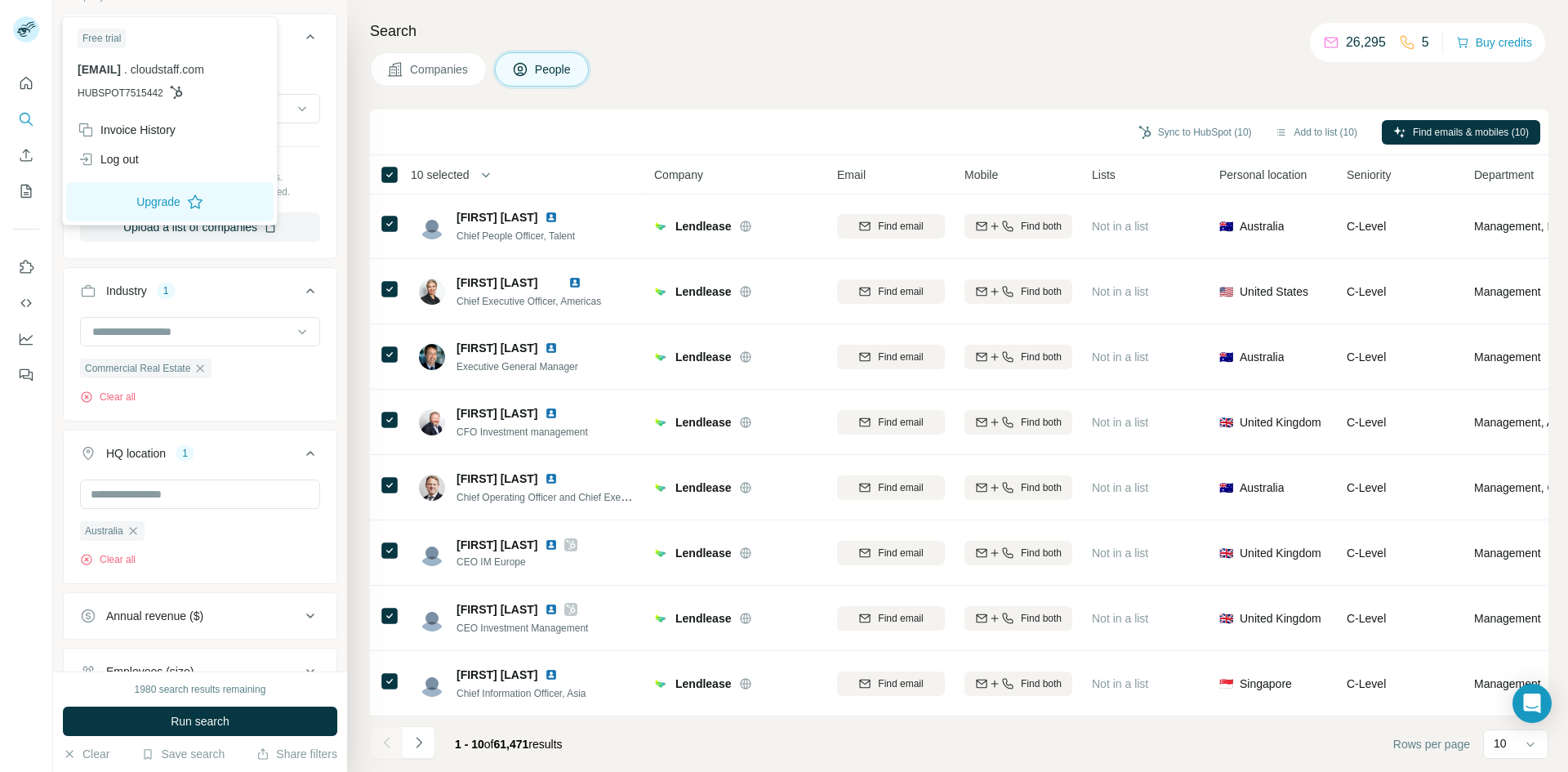 click 